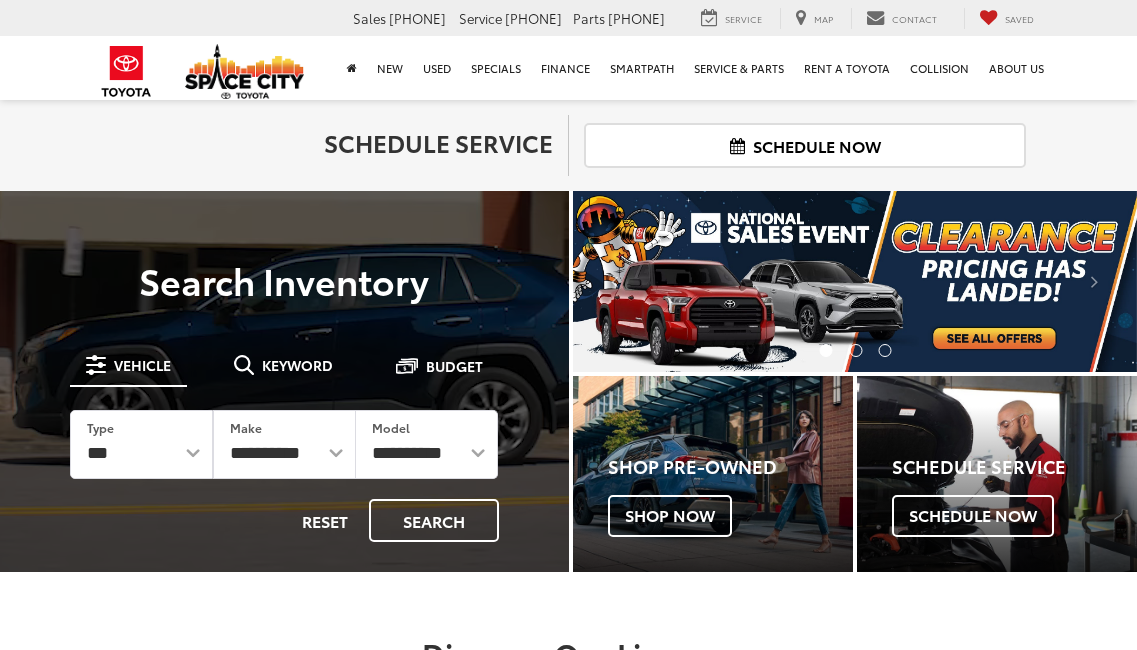 scroll, scrollTop: 100, scrollLeft: 0, axis: vertical 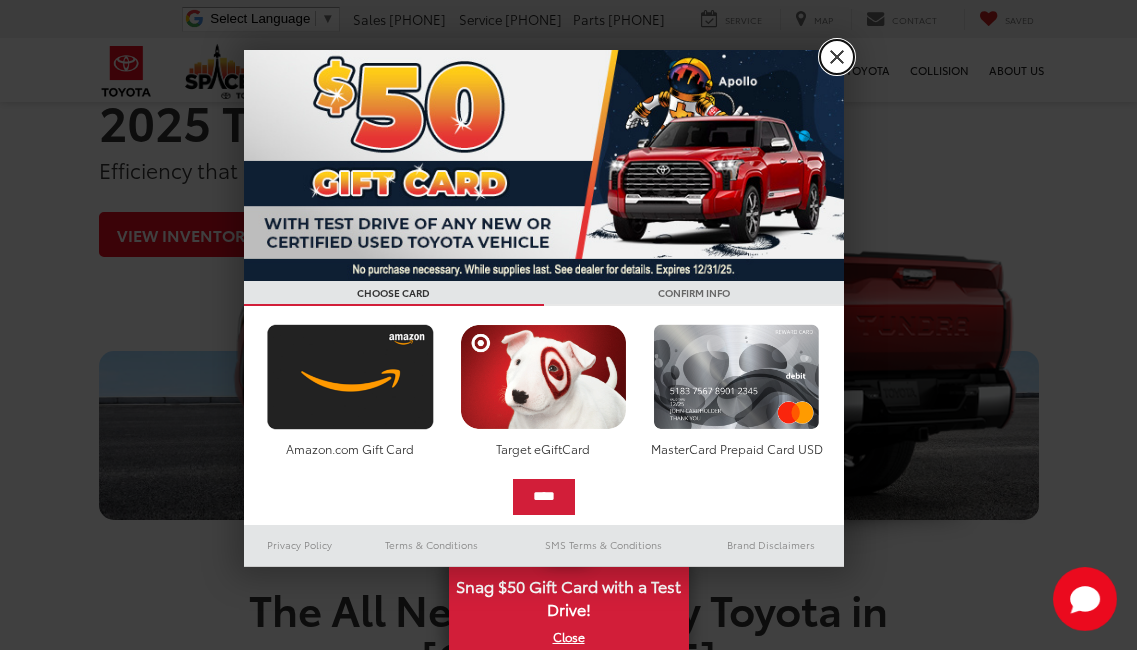 drag, startPoint x: 840, startPoint y: 57, endPoint x: 708, endPoint y: 151, distance: 162.04938 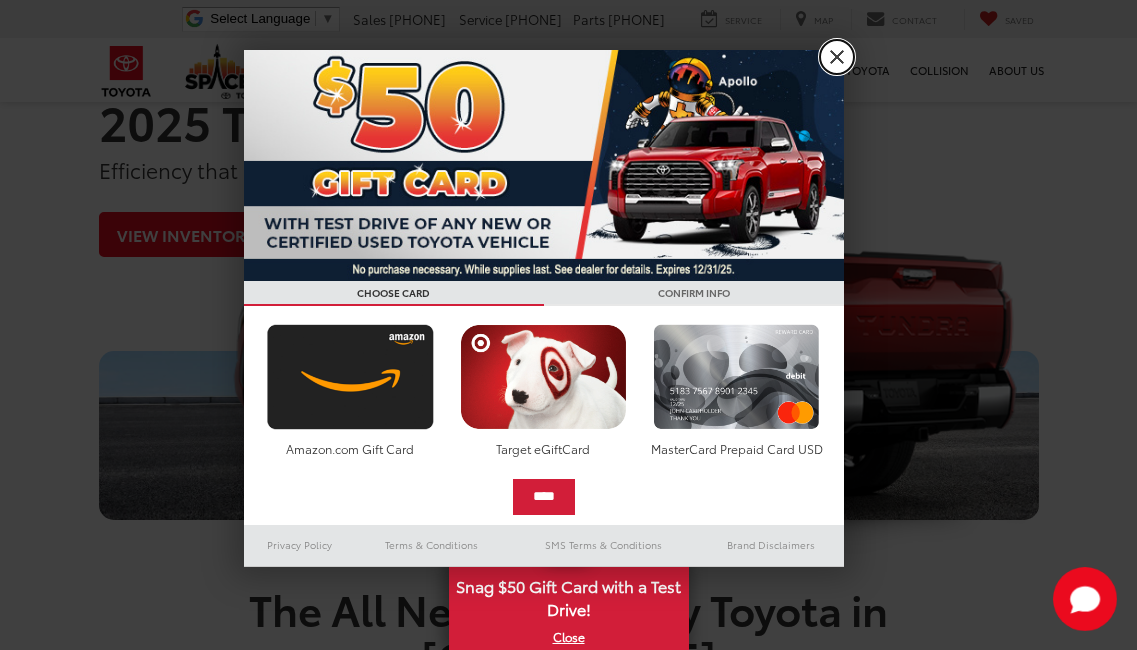 click on "X" at bounding box center [837, 57] 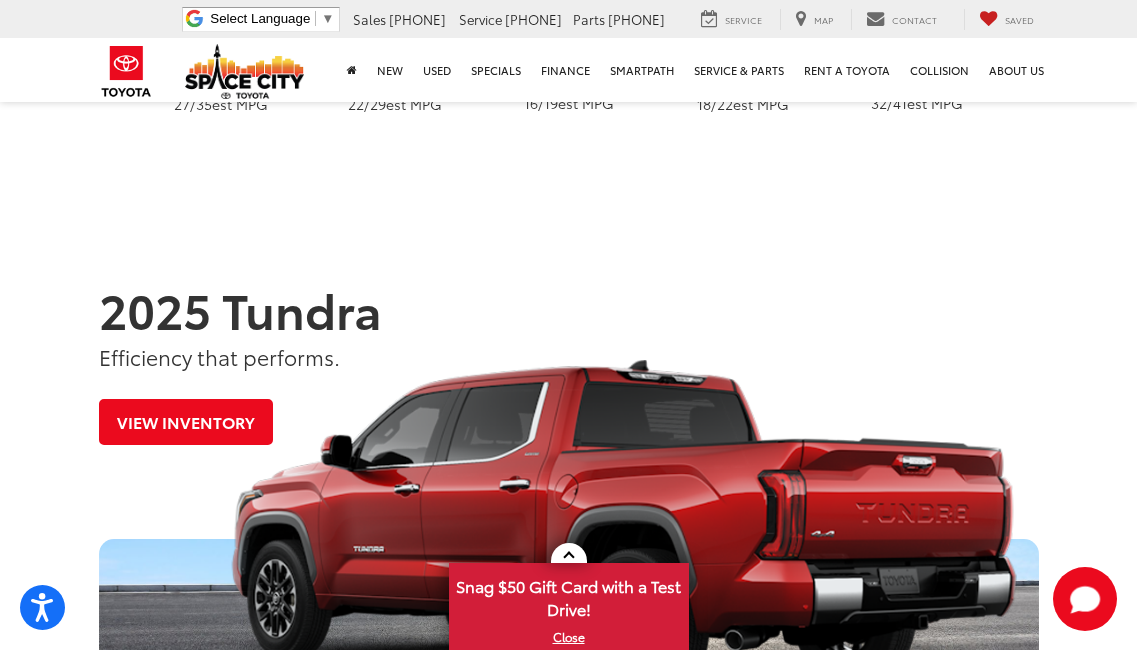 scroll, scrollTop: 695, scrollLeft: 0, axis: vertical 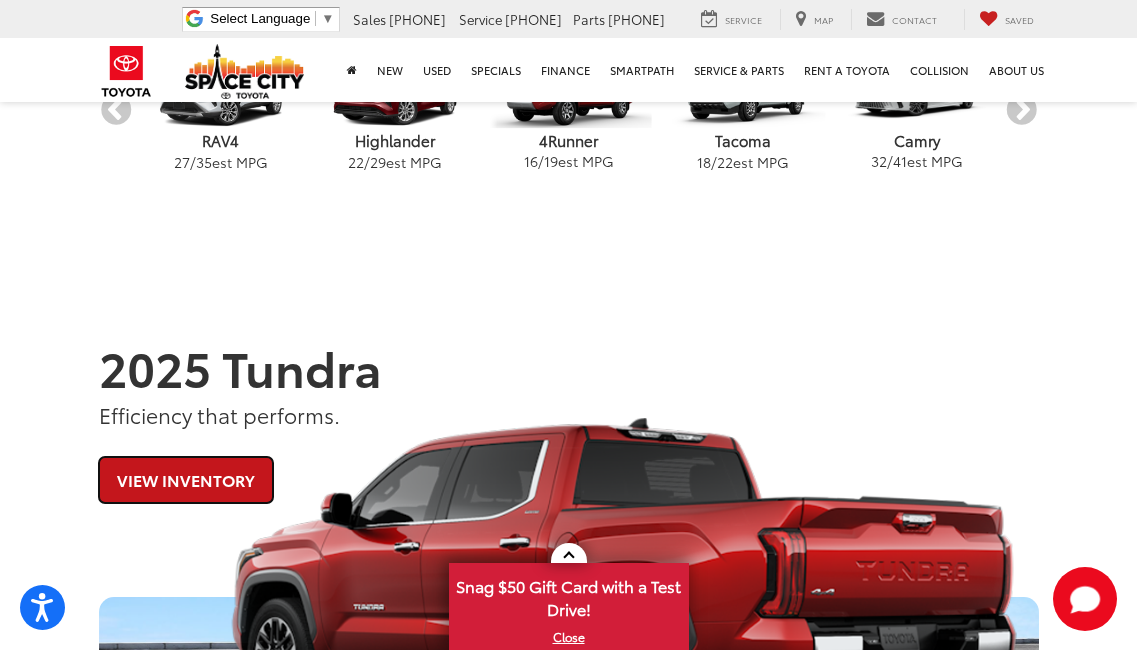drag, startPoint x: 182, startPoint y: 482, endPoint x: 426, endPoint y: 264, distance: 327.20026 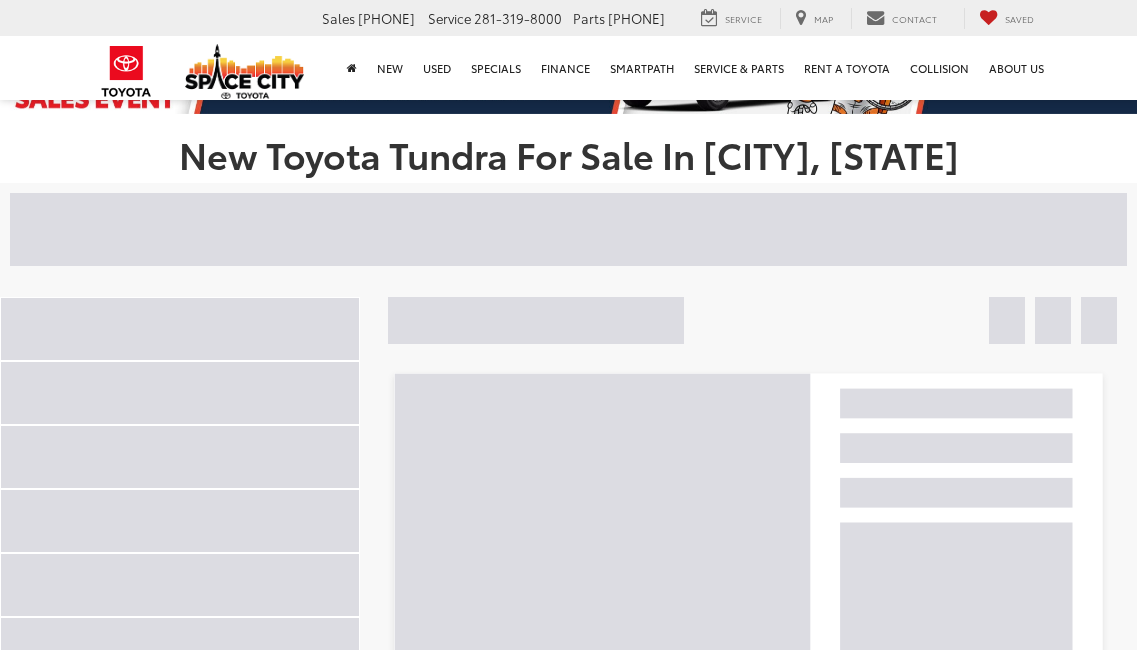 scroll, scrollTop: 100, scrollLeft: 0, axis: vertical 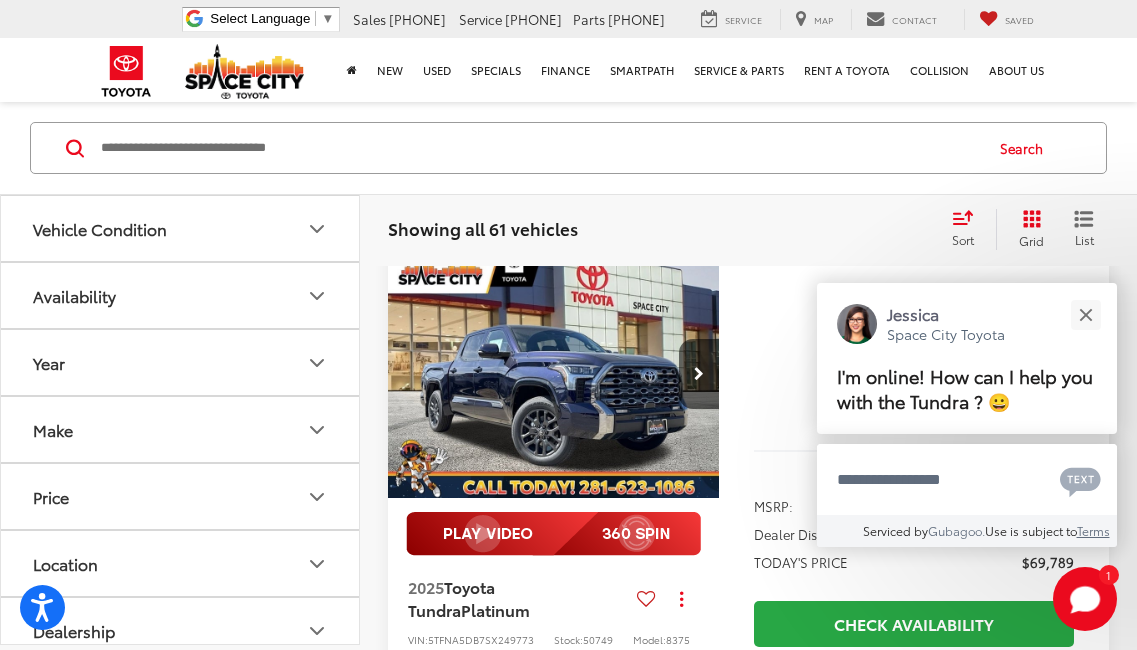 click on "Vehicle Condition" at bounding box center [181, 228] 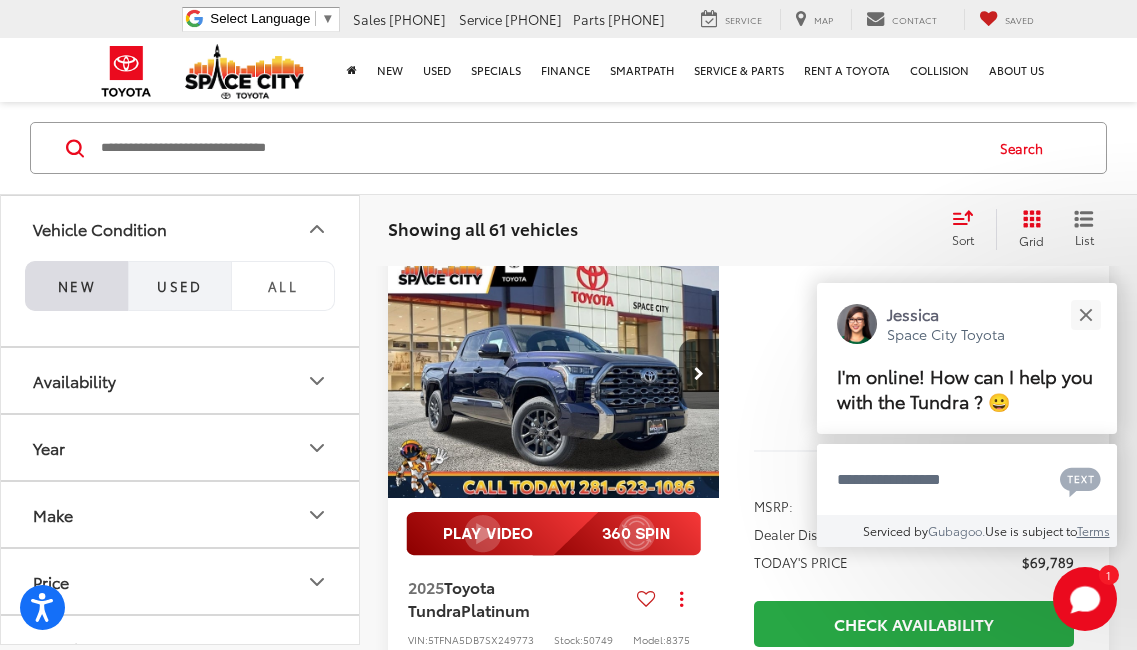 click on "Used" at bounding box center [180, 285] 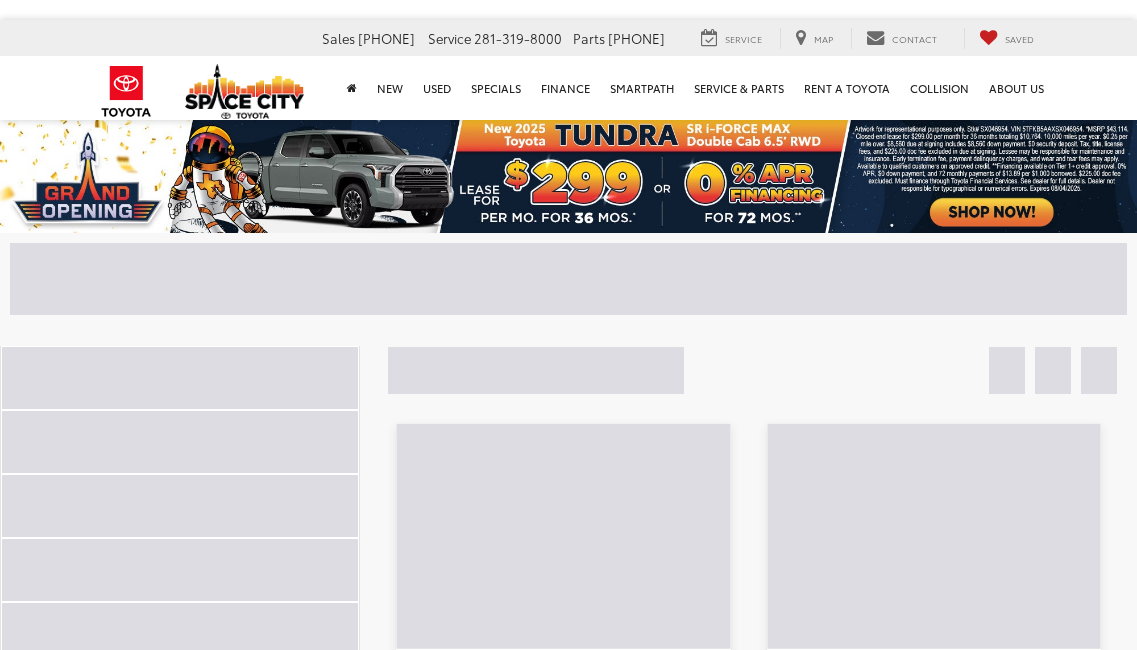 scroll, scrollTop: 100, scrollLeft: 0, axis: vertical 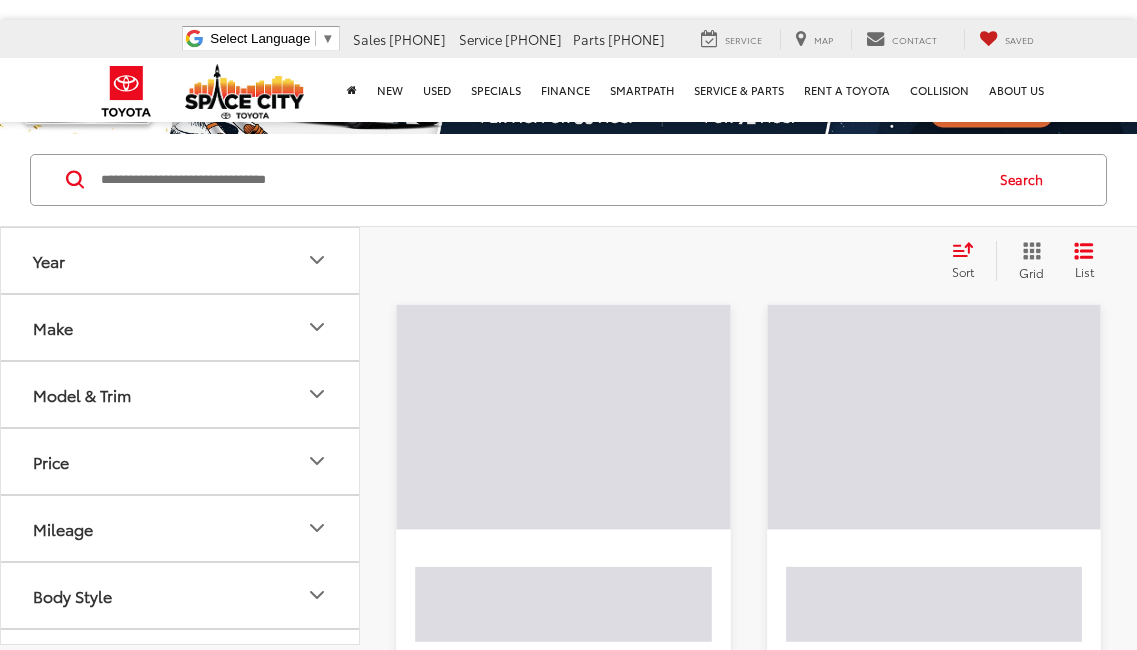 click on "Make" at bounding box center [181, 327] 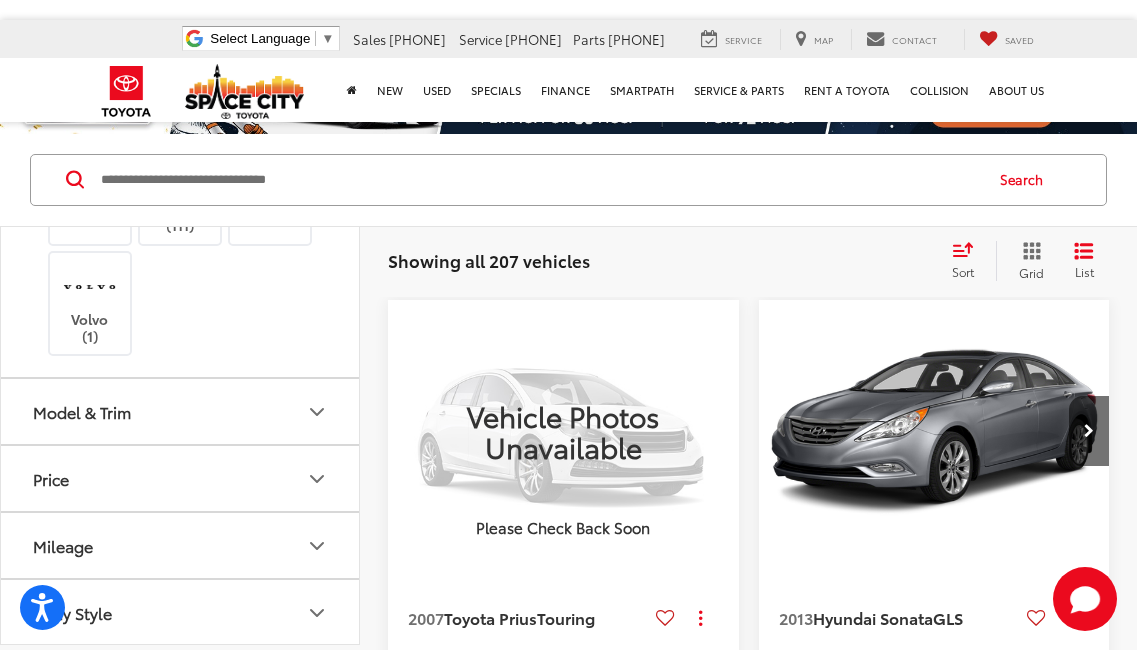 scroll, scrollTop: 700, scrollLeft: 0, axis: vertical 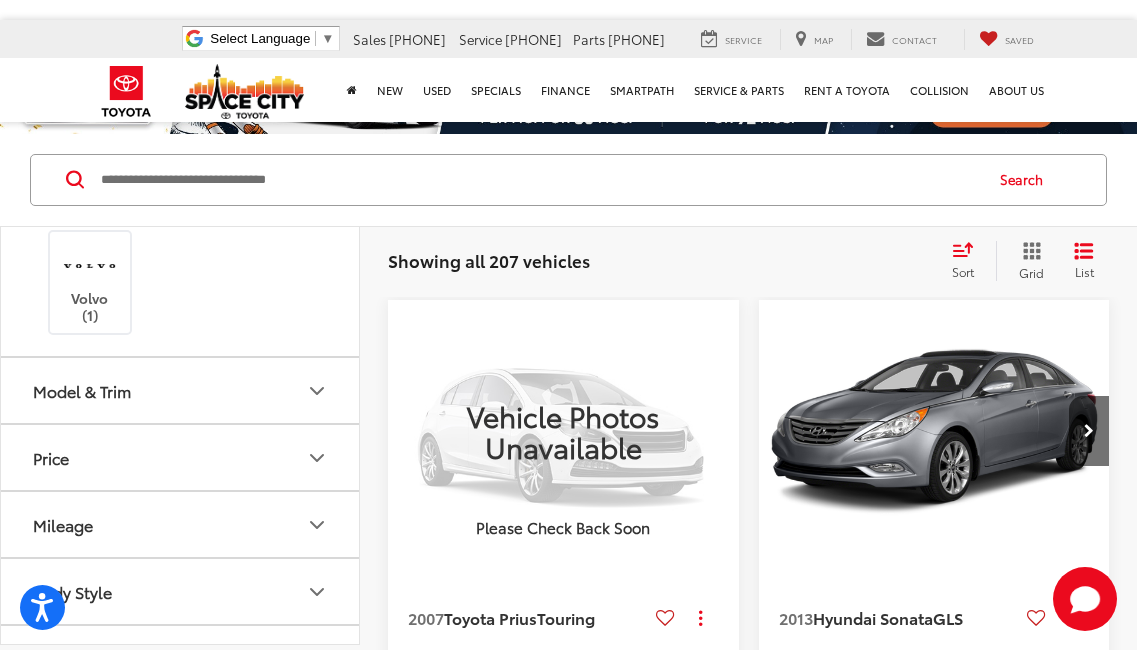 drag, startPoint x: 178, startPoint y: 494, endPoint x: 227, endPoint y: 430, distance: 80.60397 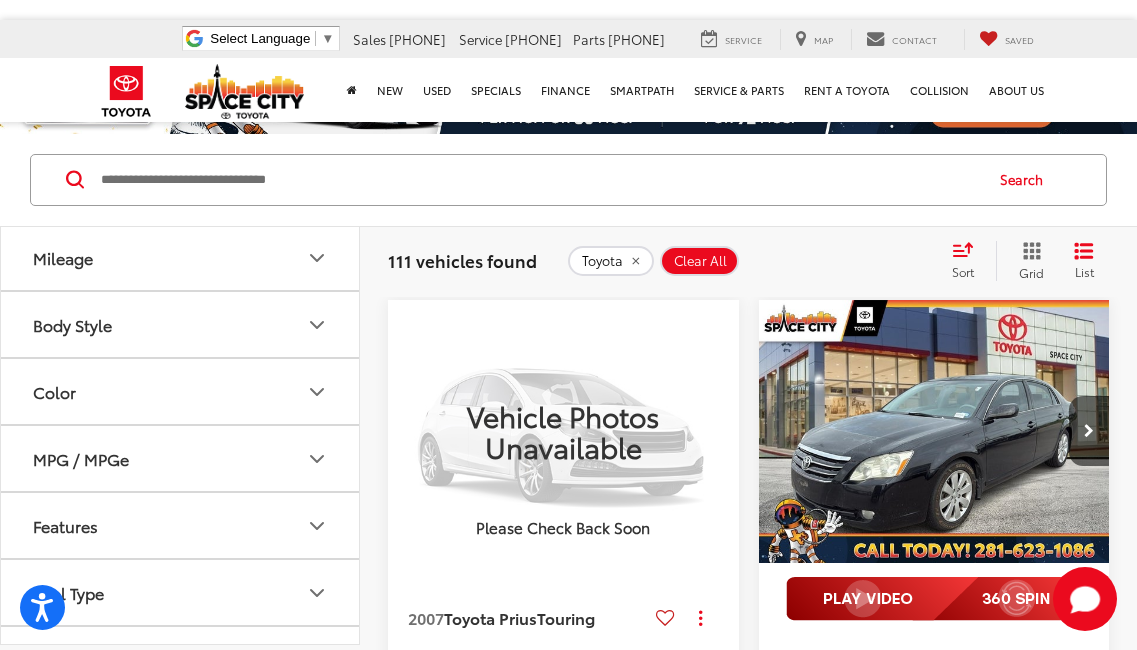 scroll, scrollTop: 1000, scrollLeft: 0, axis: vertical 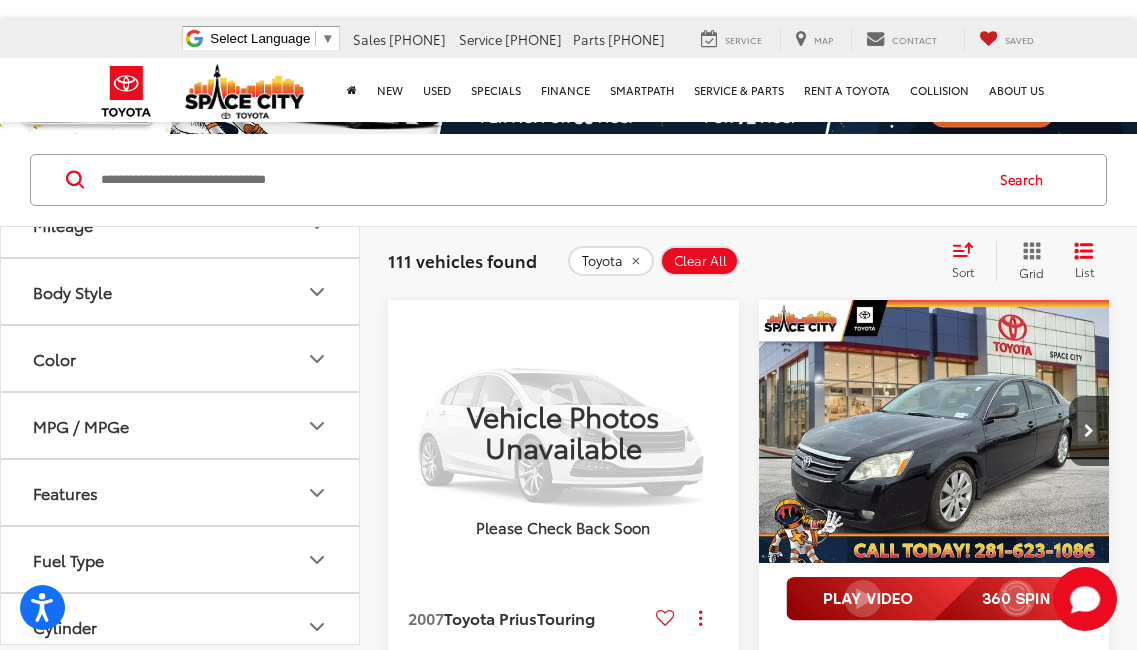 click on "Model & Trim" at bounding box center [181, 90] 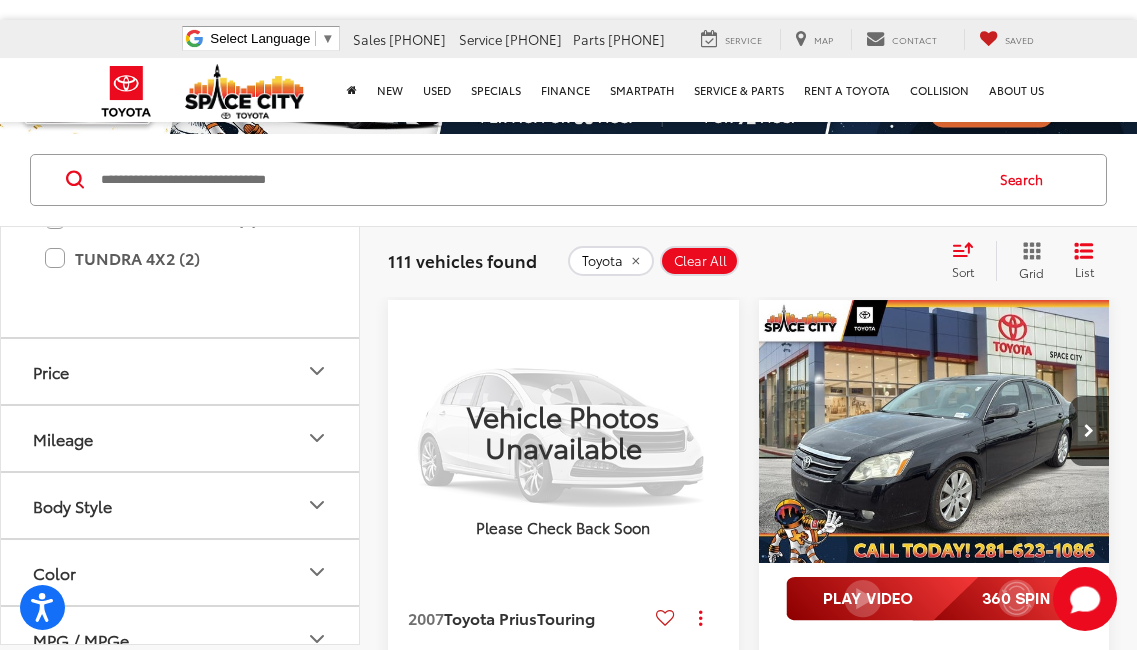 scroll, scrollTop: 1900, scrollLeft: 0, axis: vertical 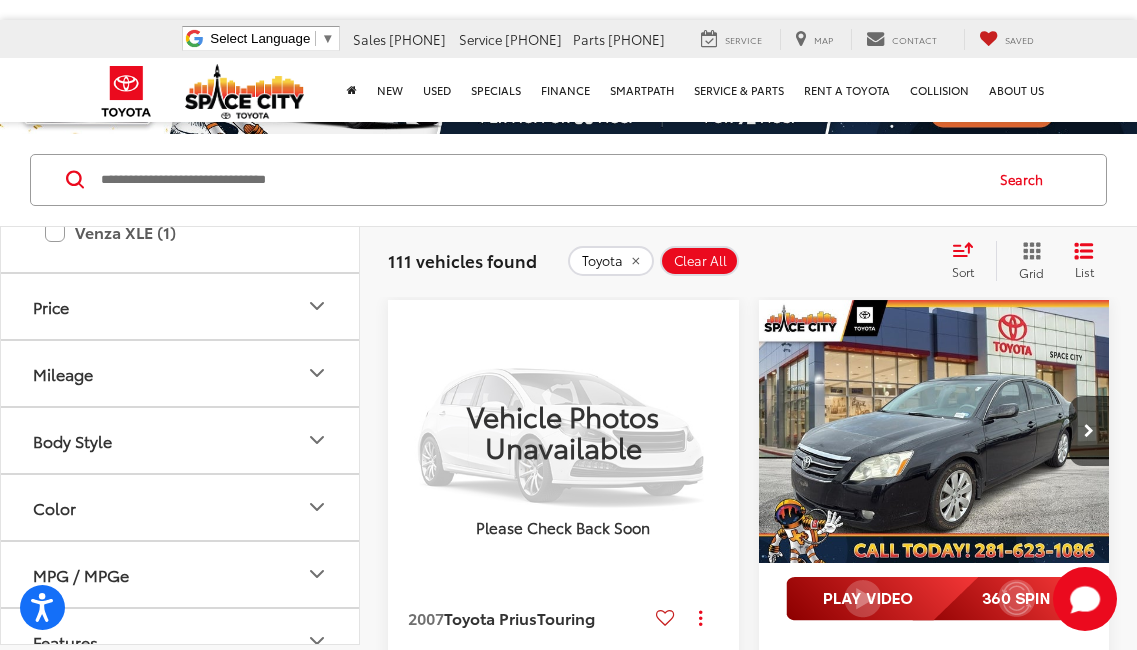 click on "TACOMA TRD SPORT (4)" at bounding box center (180, 154) 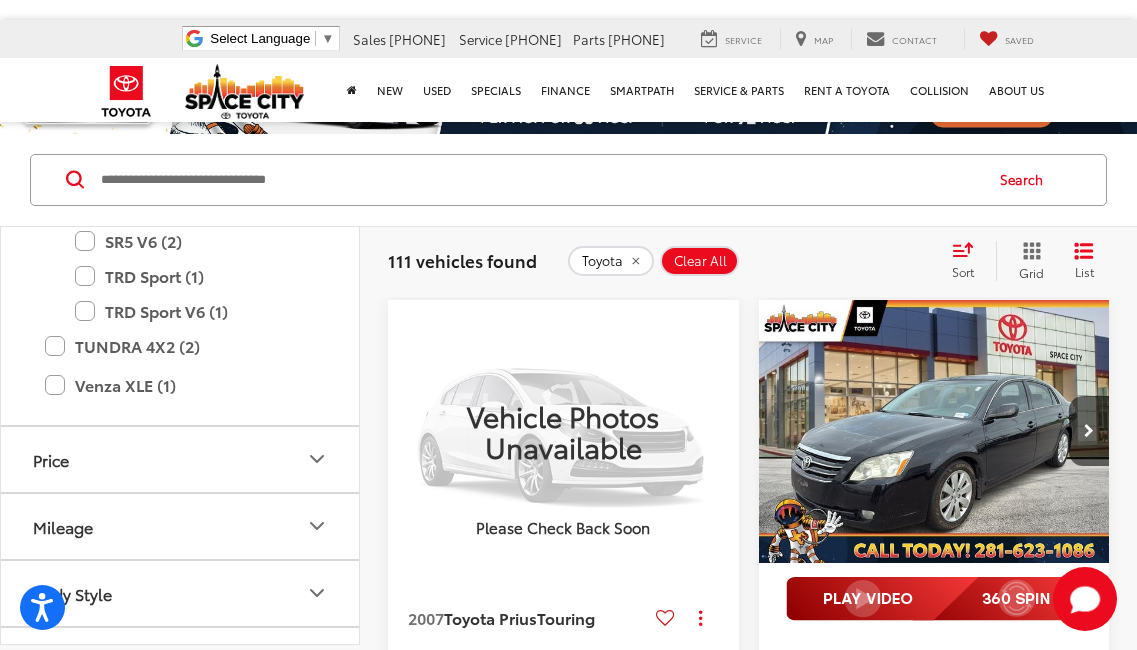click on "TACOMA SR5 (5)" at bounding box center (180, 115) 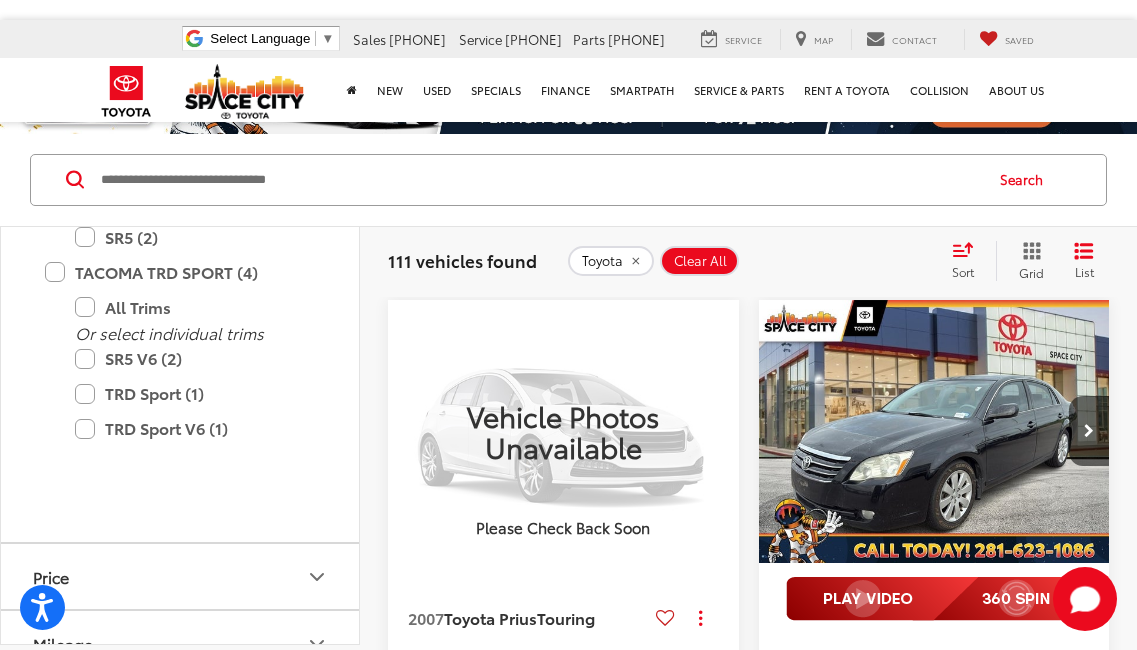 click on "TACOMA SR (5)" at bounding box center [180, 76] 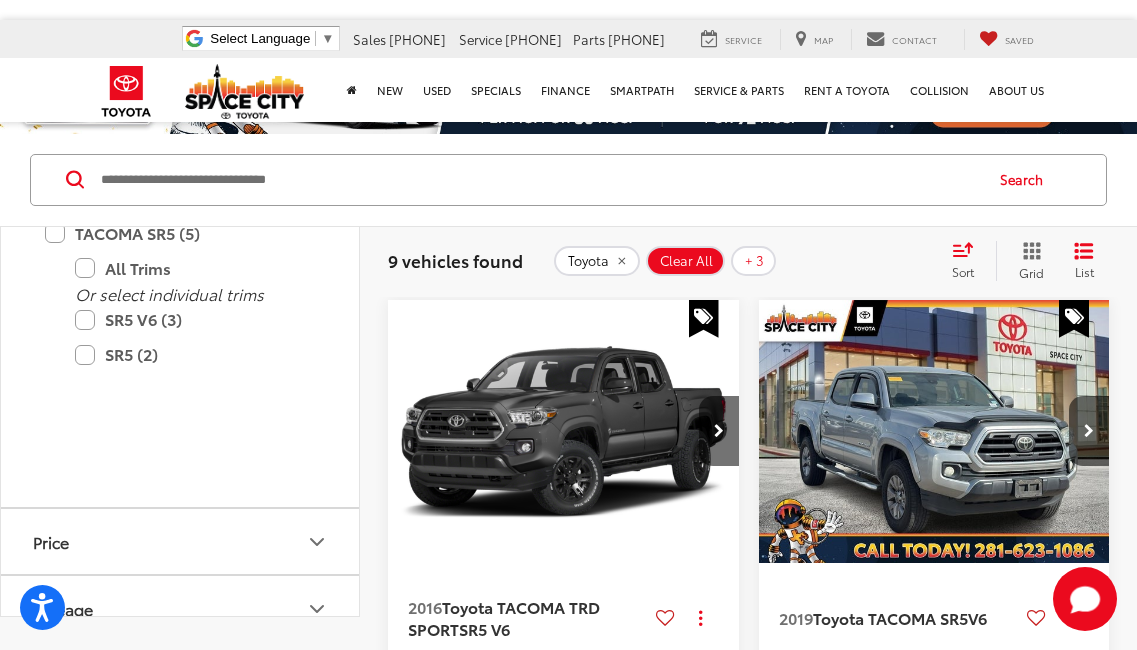 scroll, scrollTop: 70, scrollLeft: 0, axis: vertical 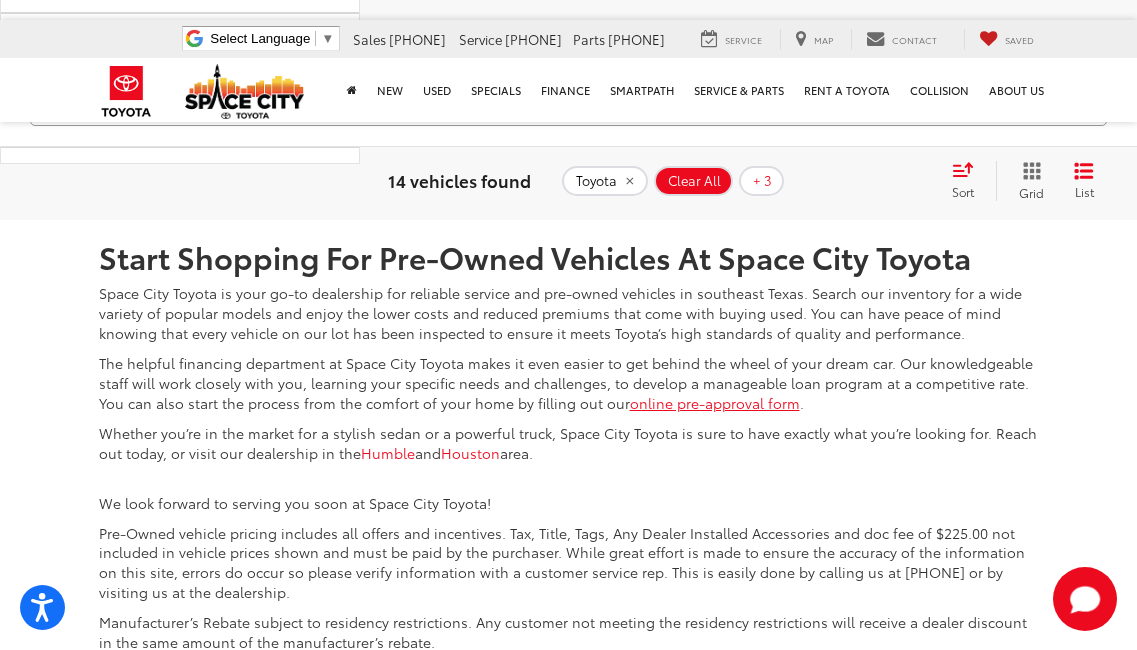 click on "2" at bounding box center [853, 71] 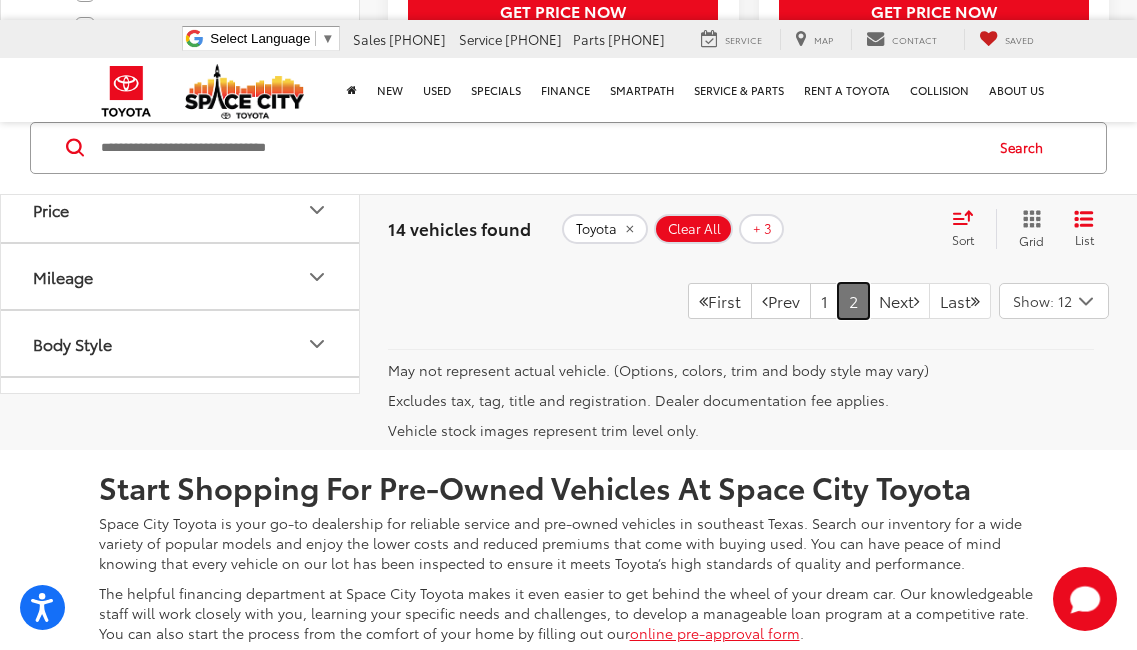 scroll, scrollTop: 1100, scrollLeft: 0, axis: vertical 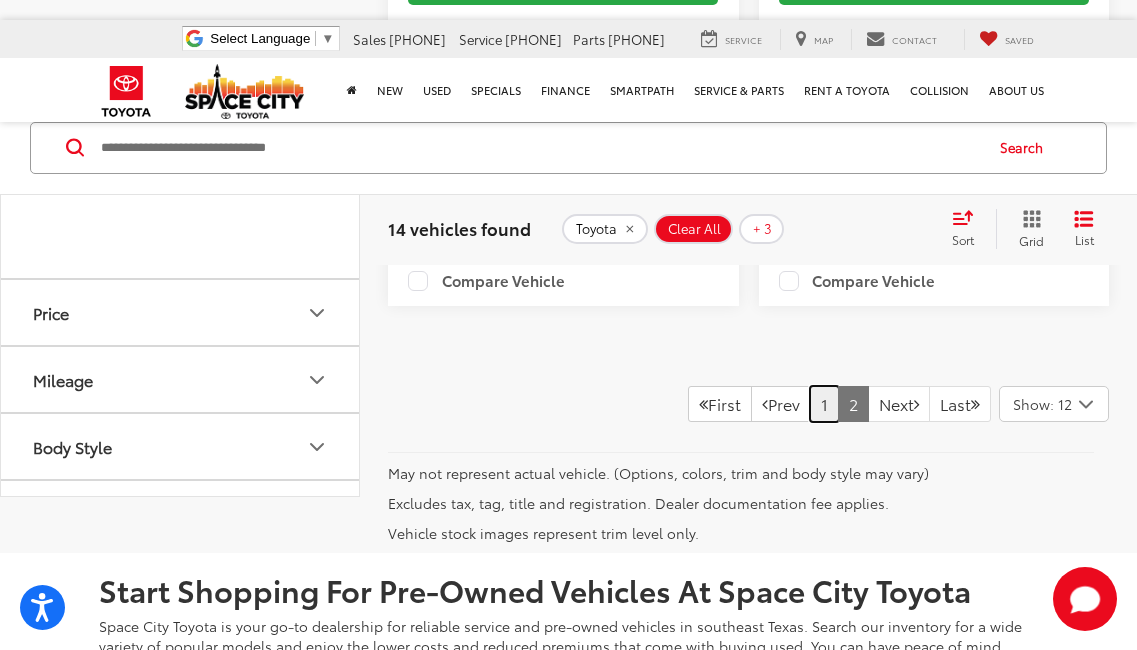 click on "1" at bounding box center (824, 404) 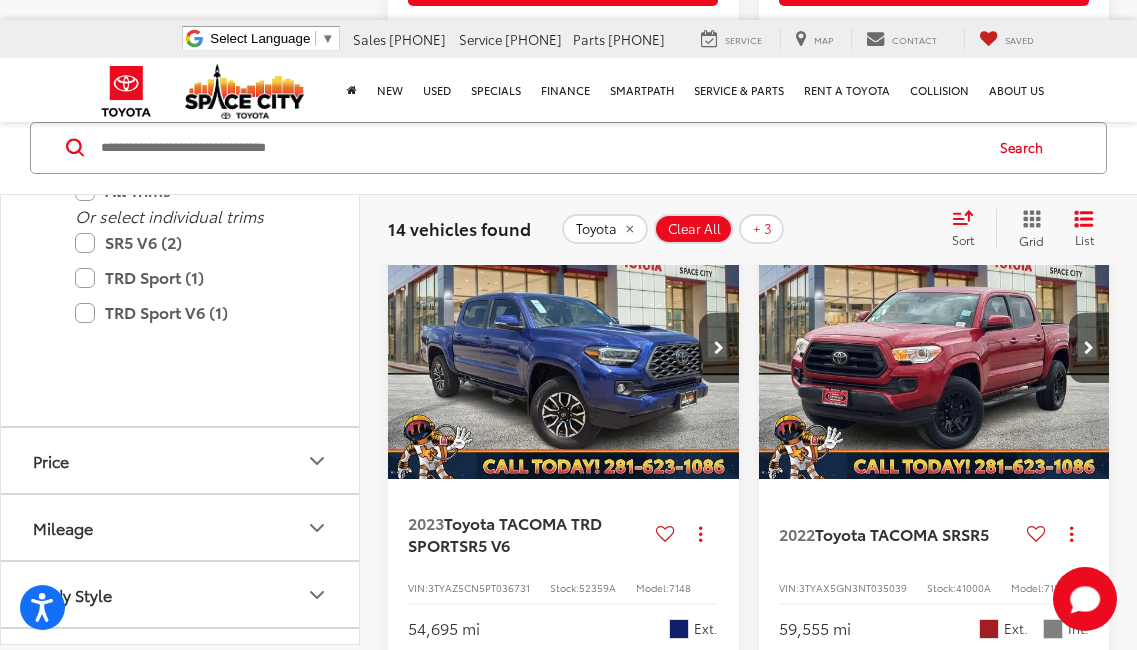 scroll, scrollTop: 3400, scrollLeft: 0, axis: vertical 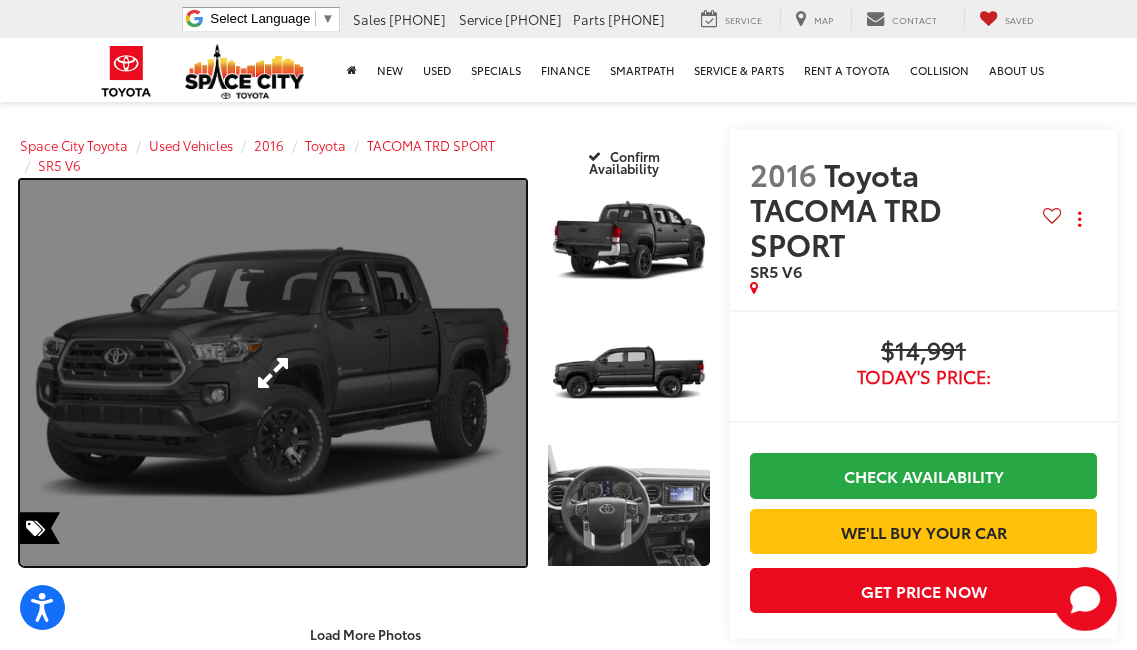 click at bounding box center [273, 373] 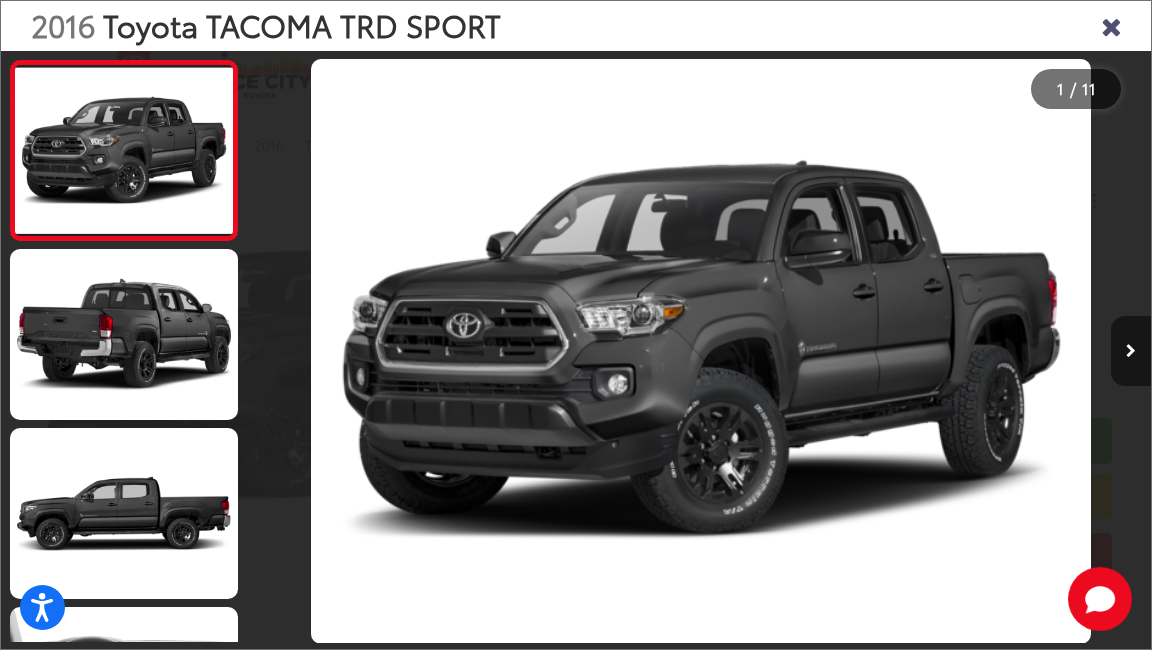 click at bounding box center (1131, 351) 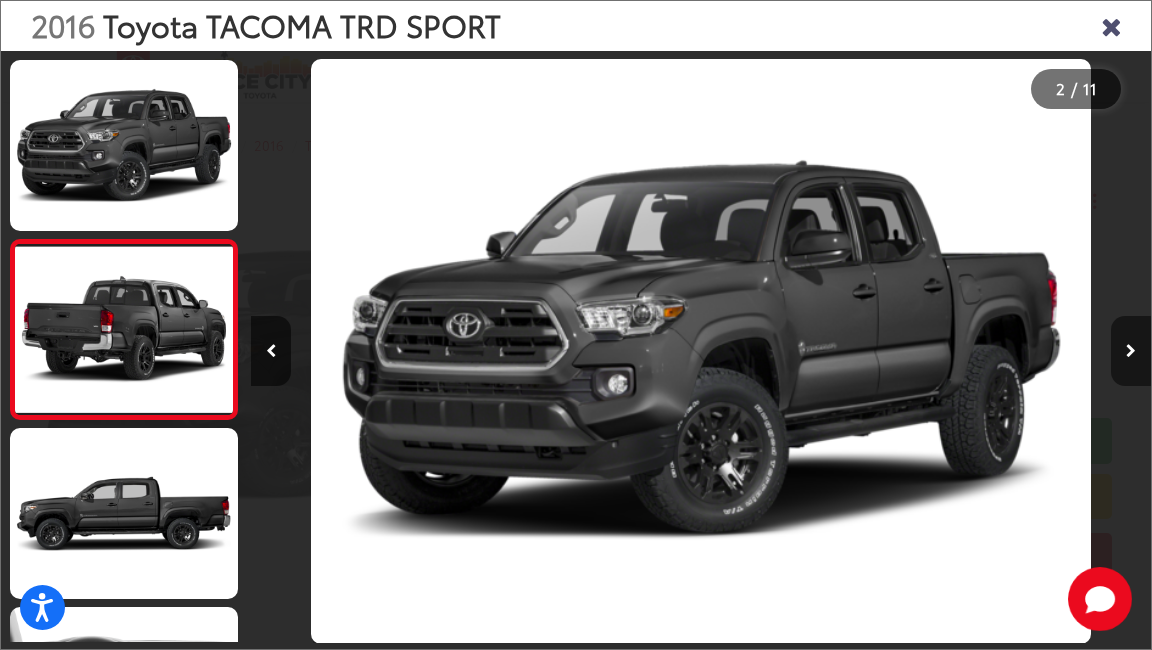 scroll, scrollTop: 0, scrollLeft: 101, axis: horizontal 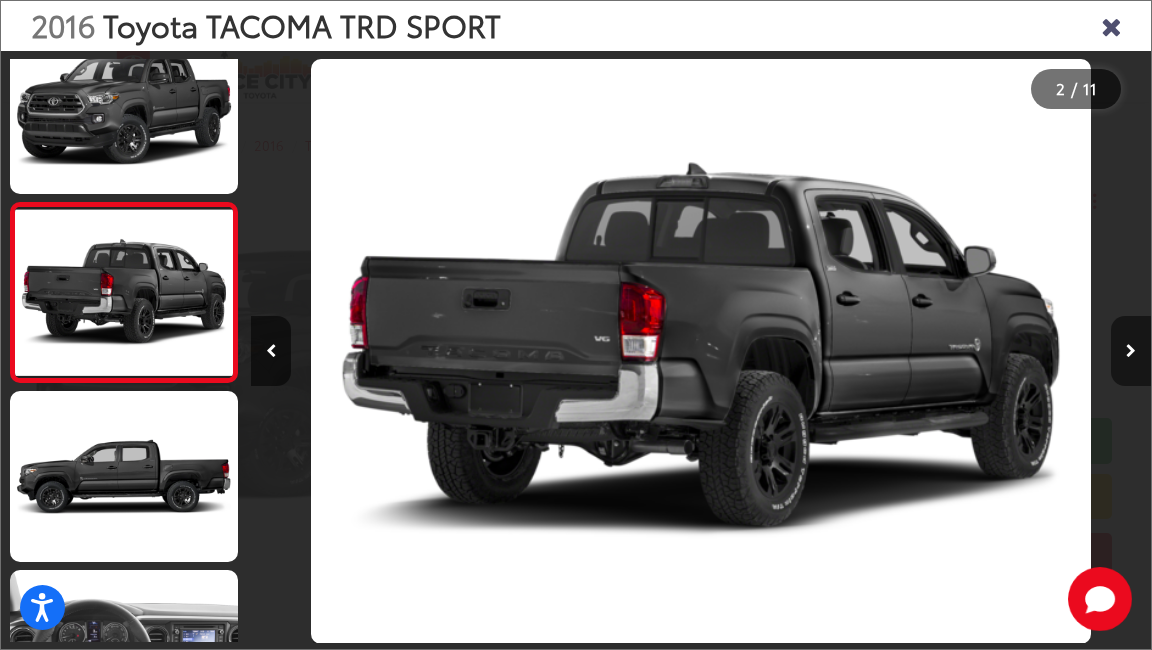 click at bounding box center (1131, 351) 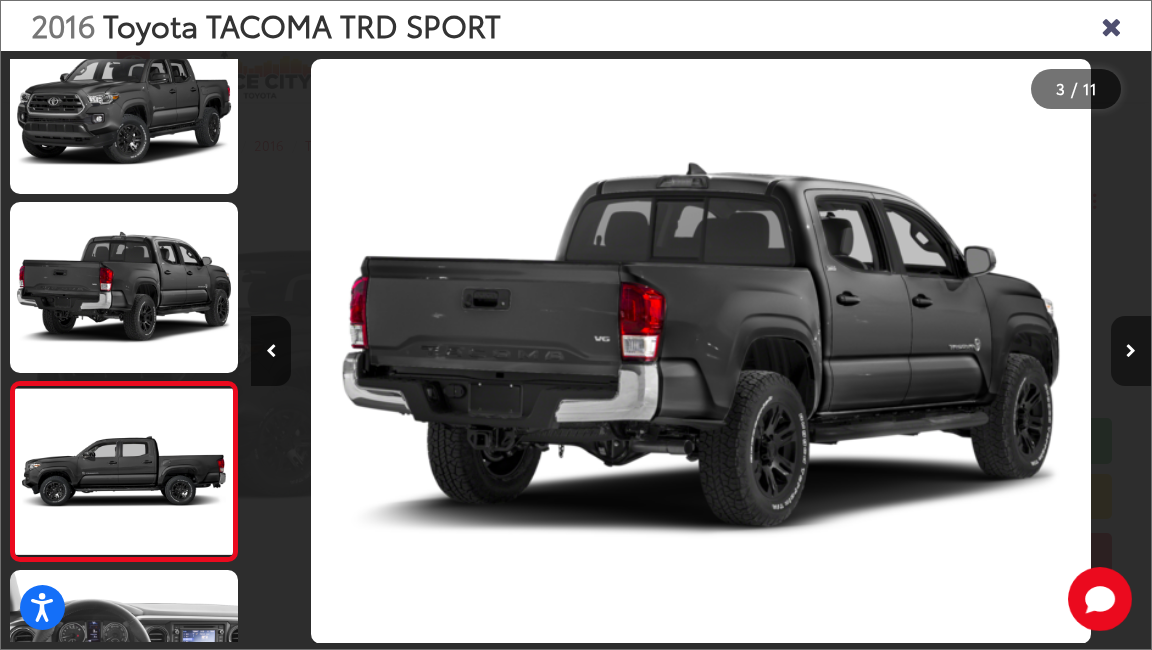 scroll, scrollTop: 0, scrollLeft: 1298, axis: horizontal 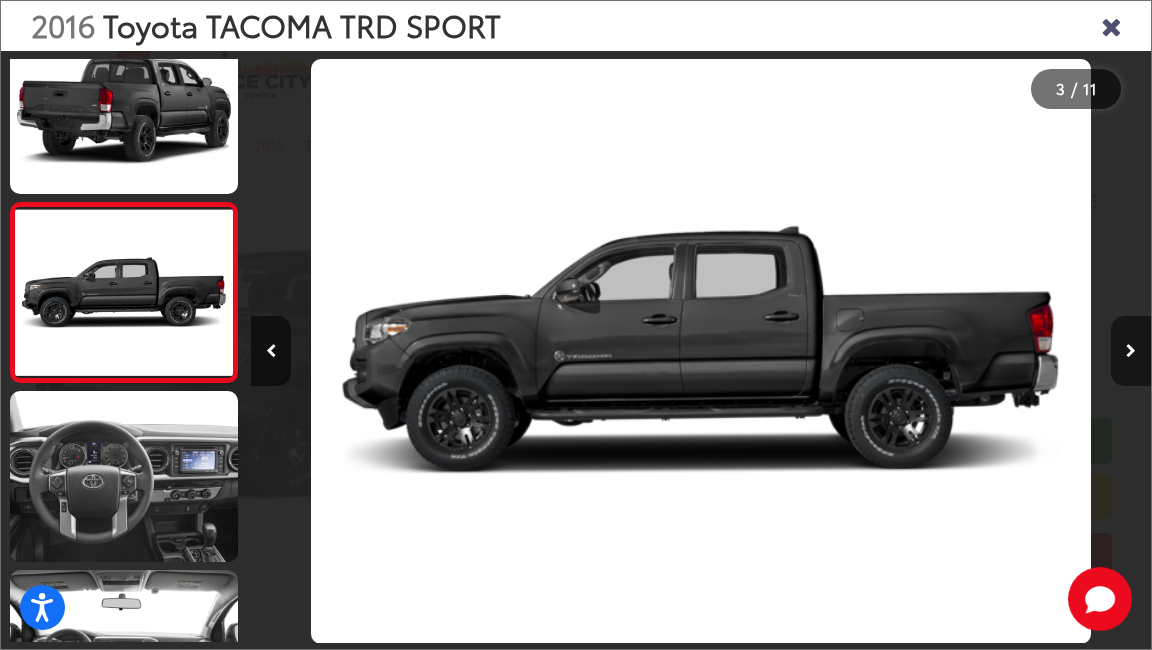 click at bounding box center (1131, 351) 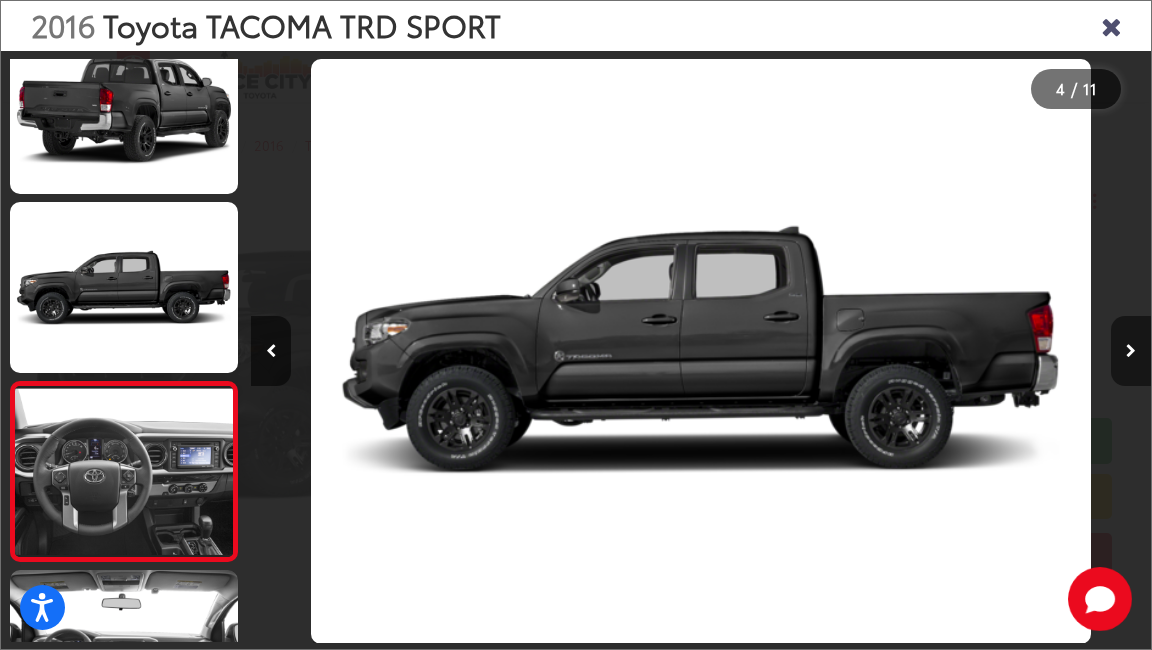 scroll, scrollTop: 0, scrollLeft: 2099, axis: horizontal 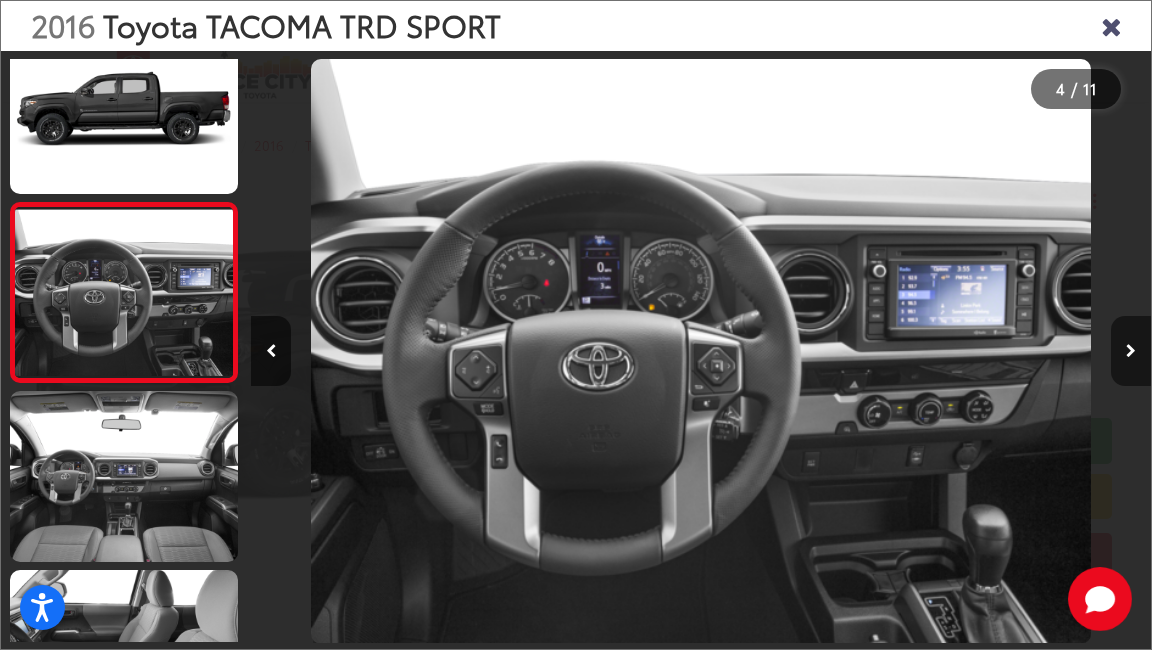 click at bounding box center [1131, 351] 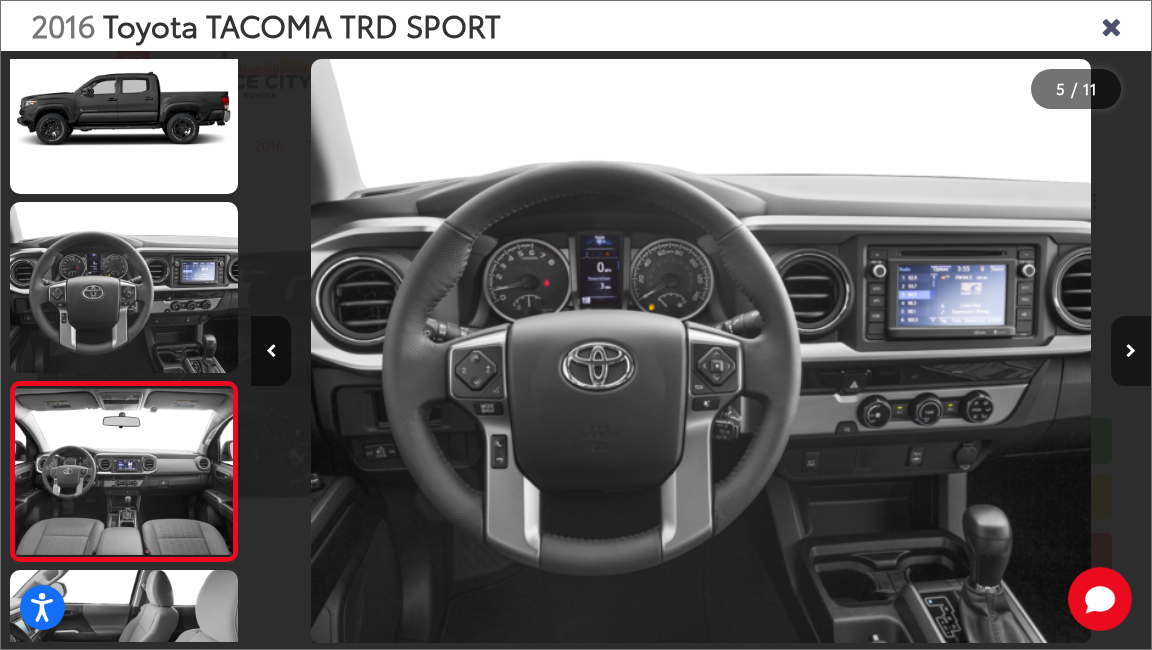 scroll, scrollTop: 0, scrollLeft: 2801, axis: horizontal 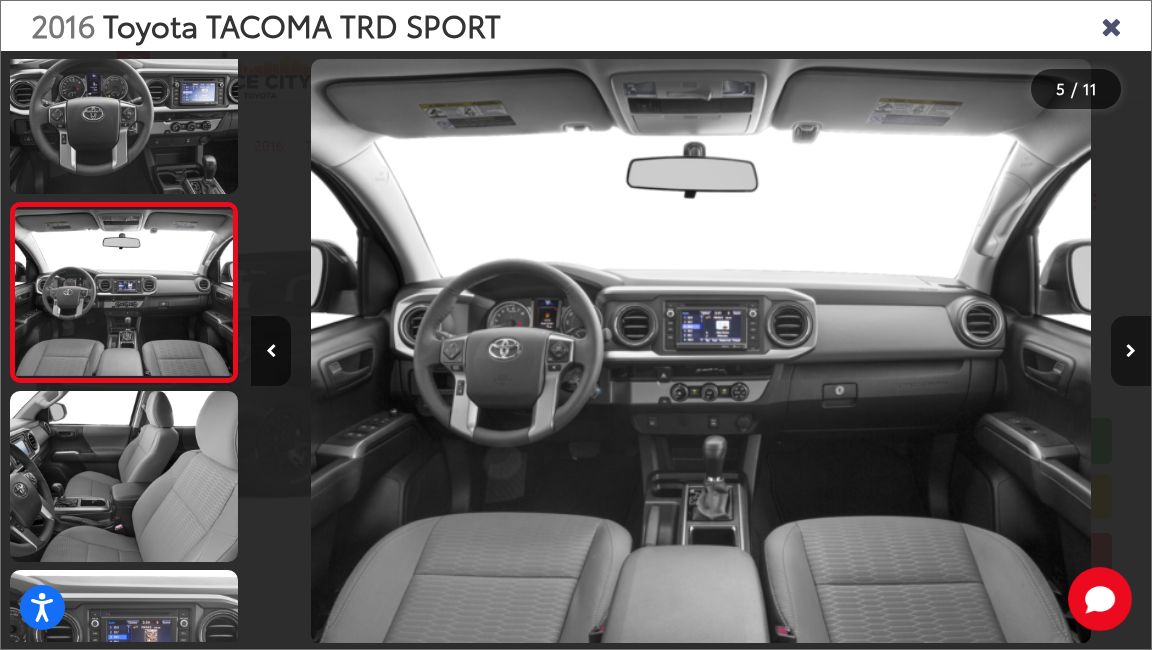 click at bounding box center [1131, 351] 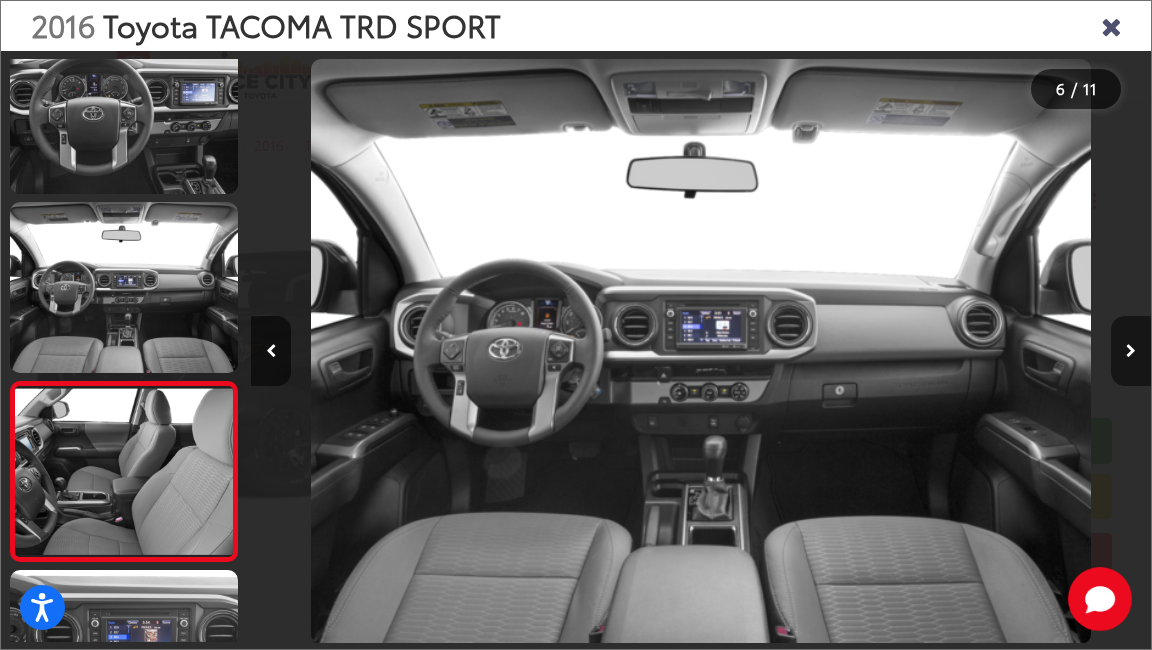 scroll, scrollTop: 0, scrollLeft: 3701, axis: horizontal 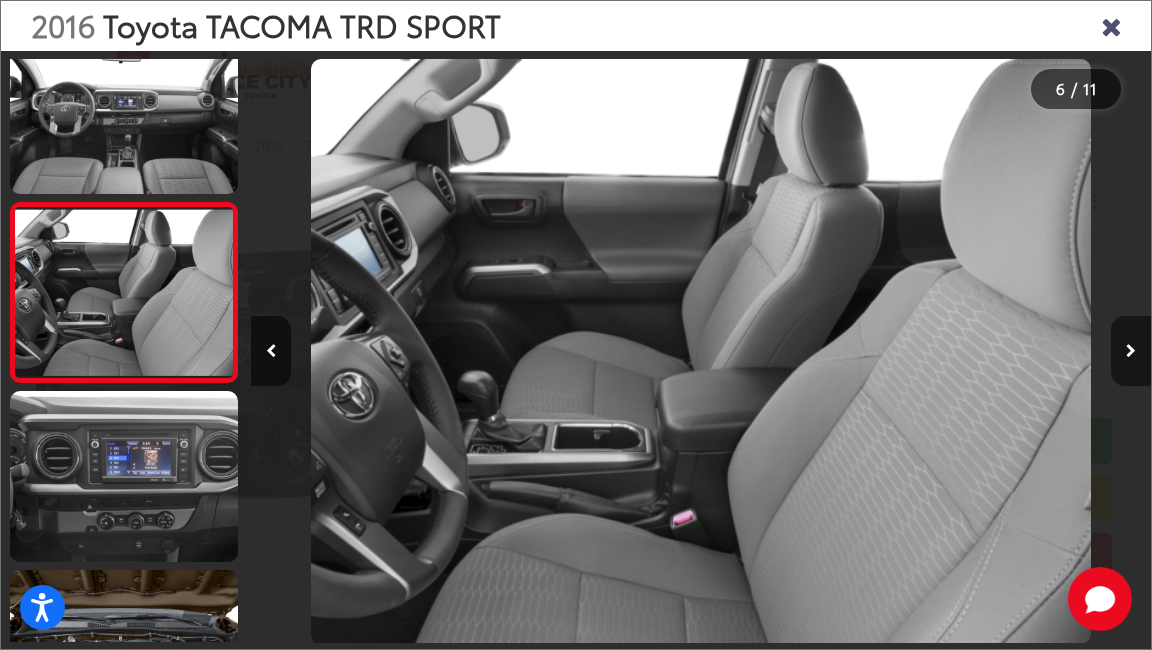 click at bounding box center (1131, 351) 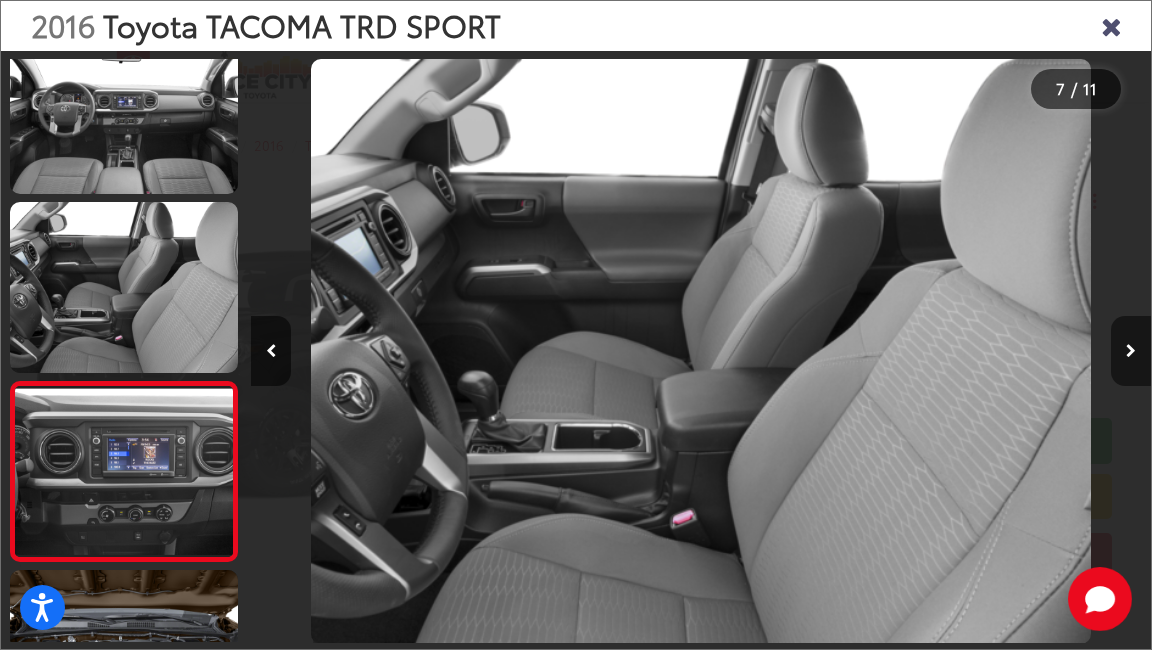 scroll, scrollTop: 0, scrollLeft: 4633, axis: horizontal 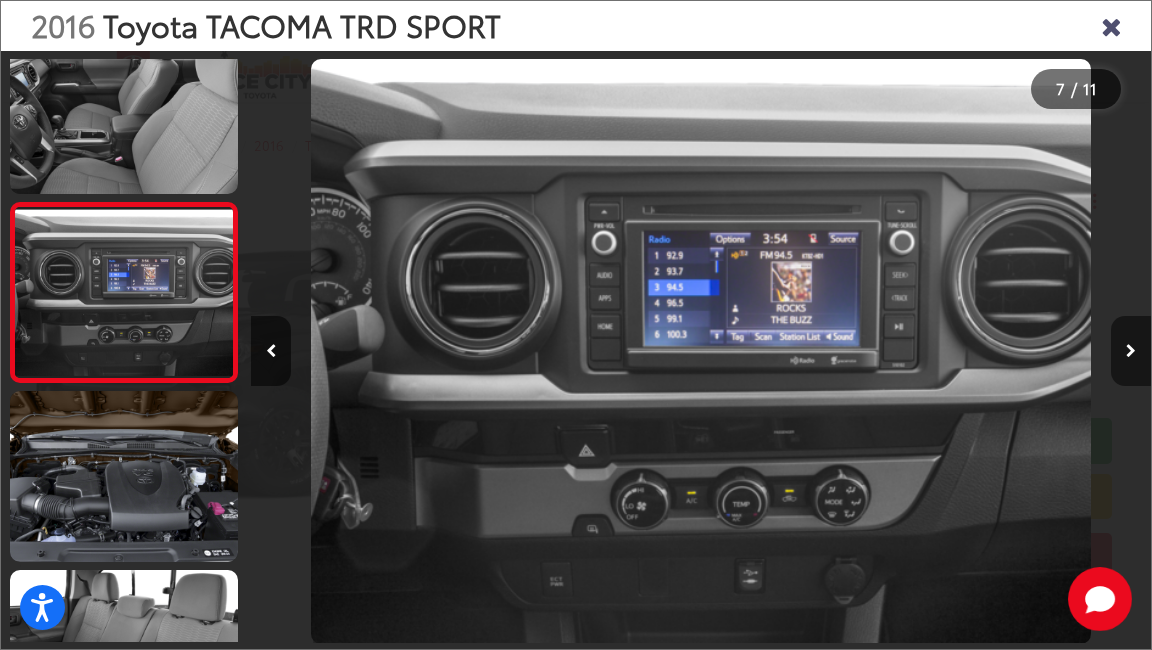 click at bounding box center (1131, 351) 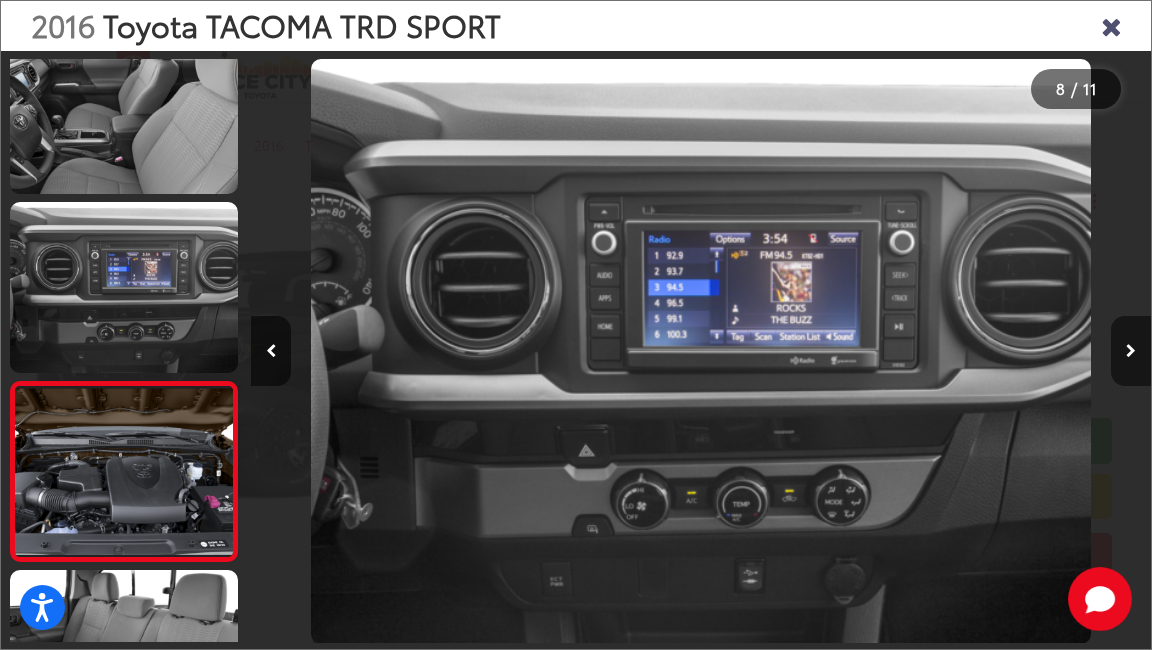 scroll, scrollTop: 0, scrollLeft: 5747, axis: horizontal 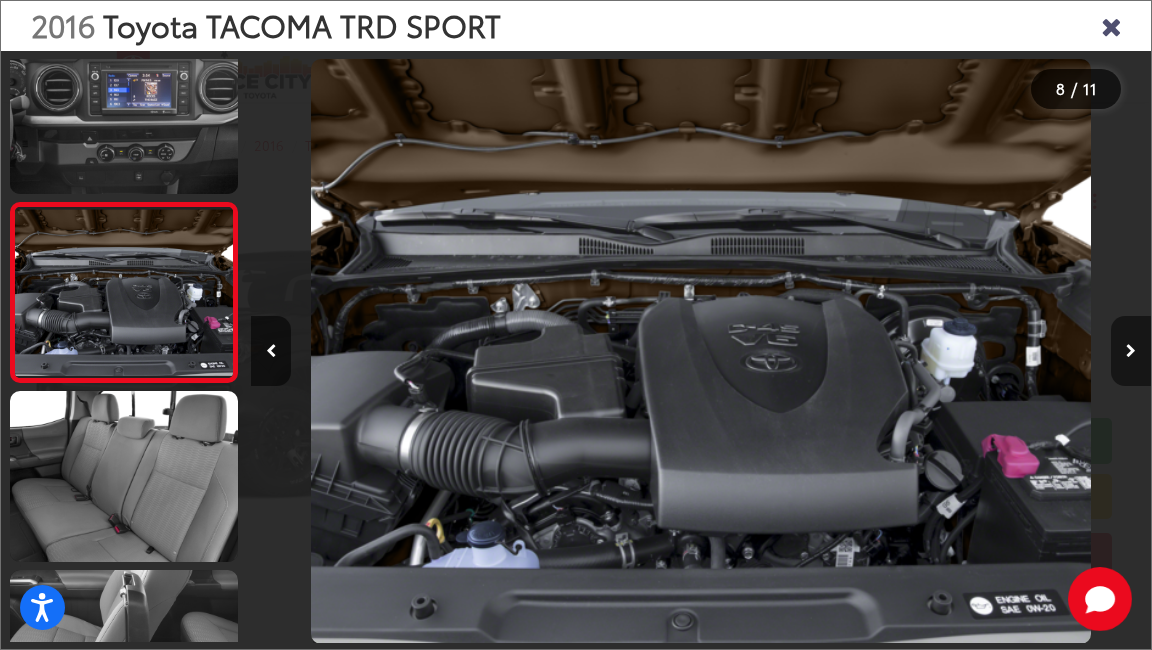 click at bounding box center [1131, 351] 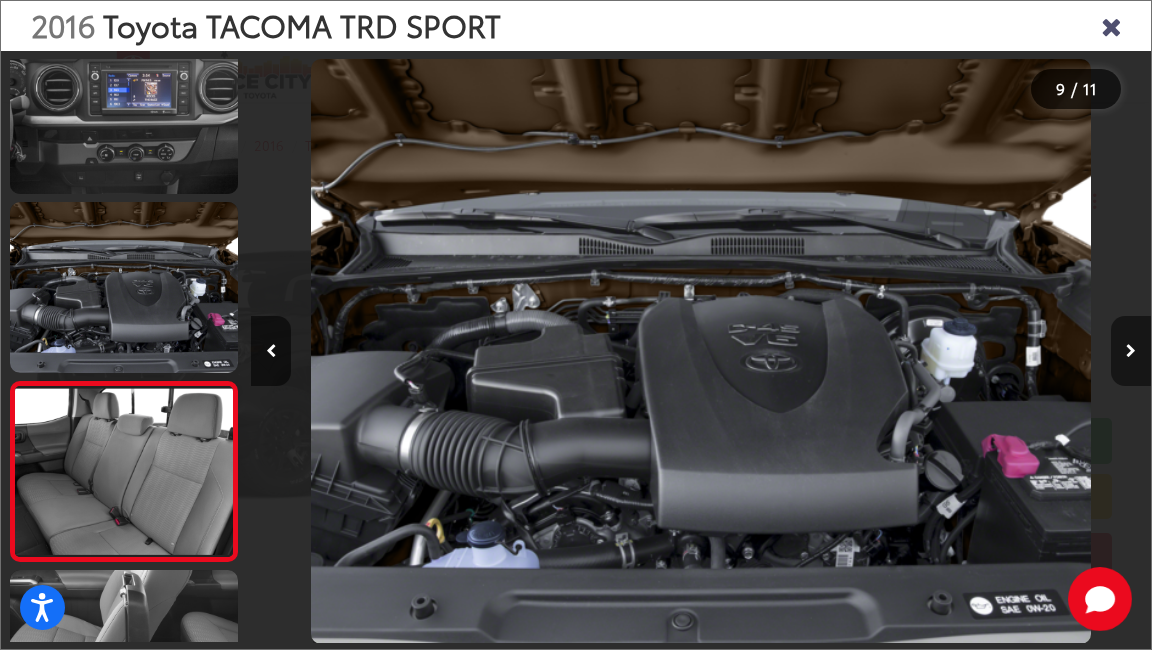 scroll, scrollTop: 0, scrollLeft: 6401, axis: horizontal 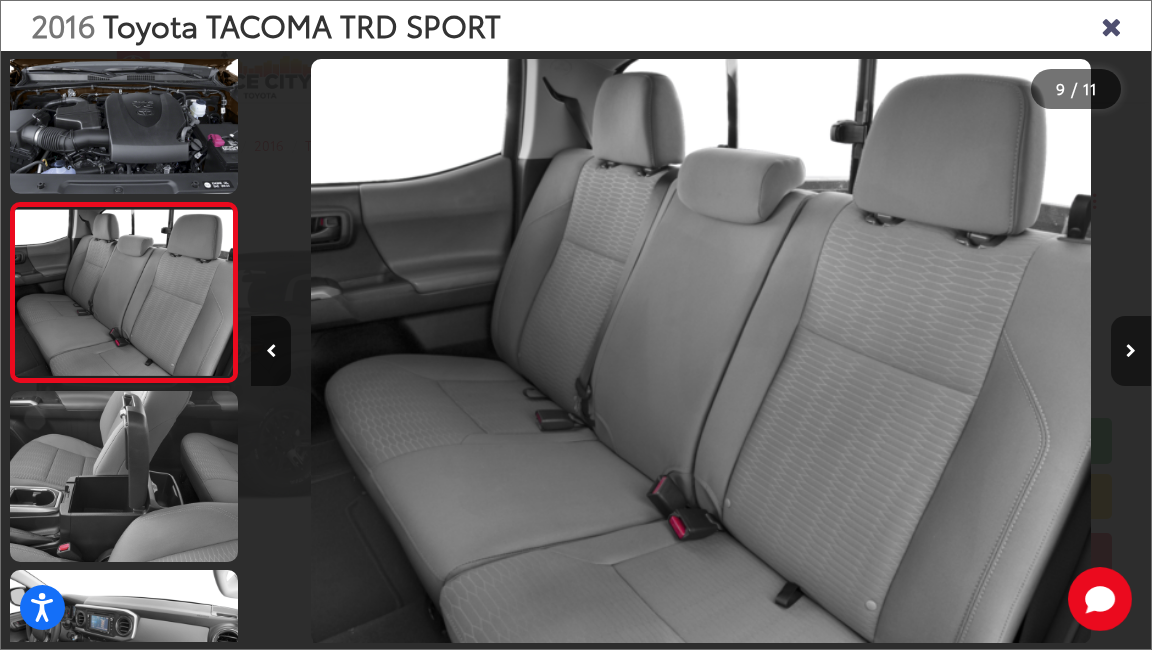 click at bounding box center (1131, 351) 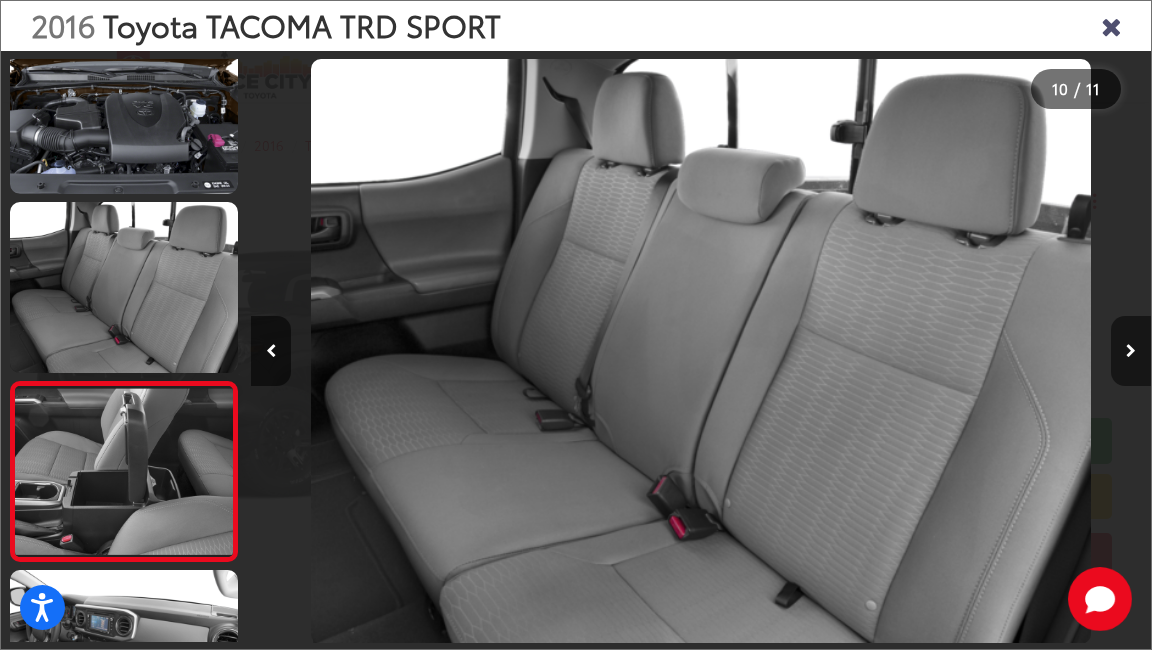 scroll, scrollTop: 0, scrollLeft: 7650, axis: horizontal 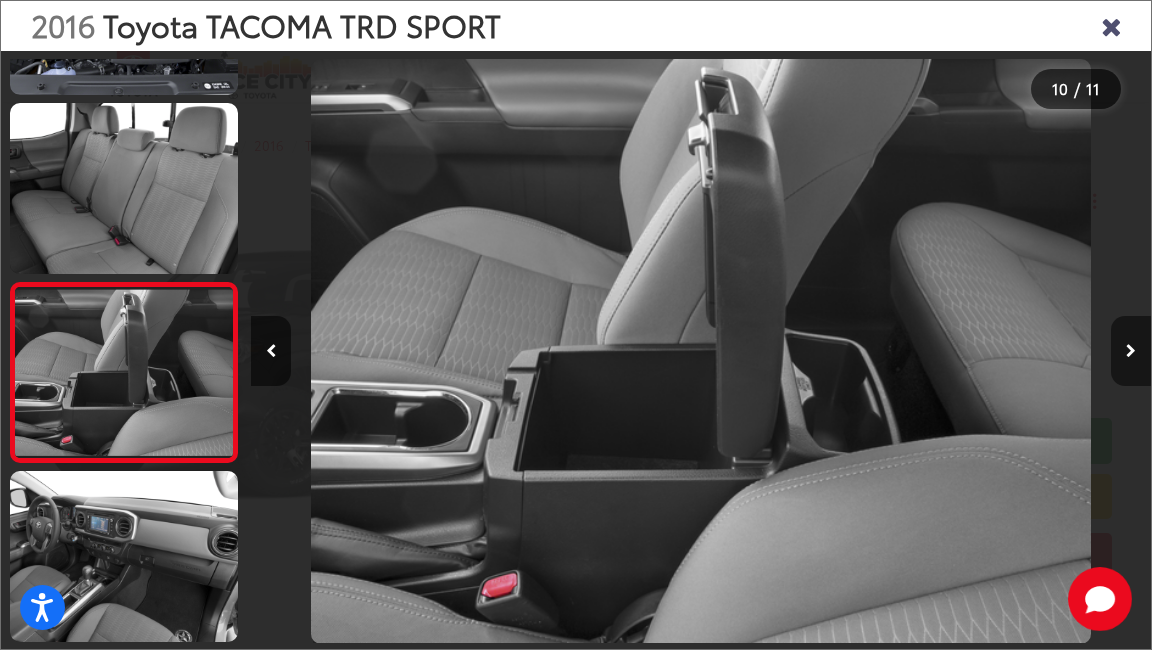 click at bounding box center (1131, 351) 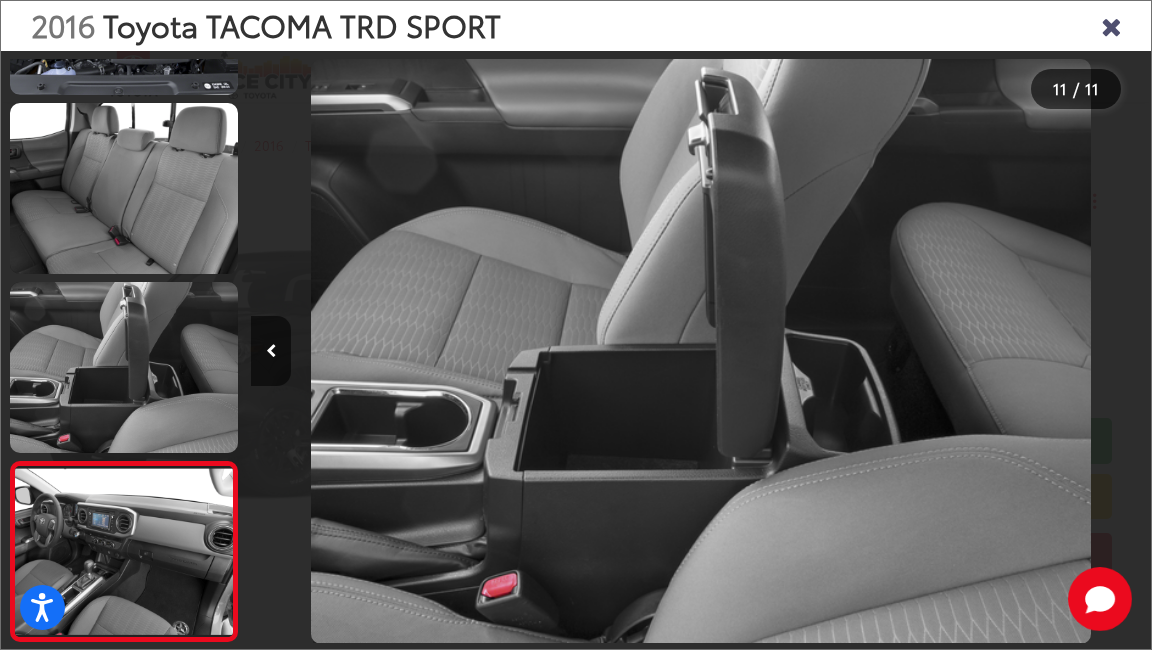 scroll, scrollTop: 1389, scrollLeft: 0, axis: vertical 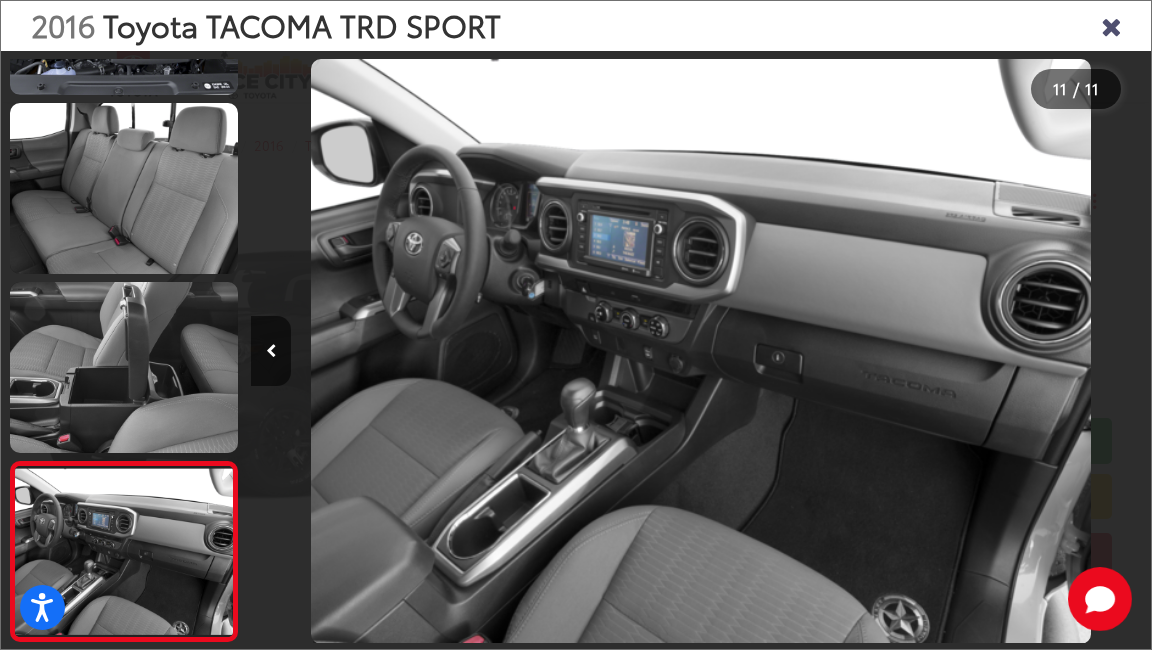 click at bounding box center [1038, 351] 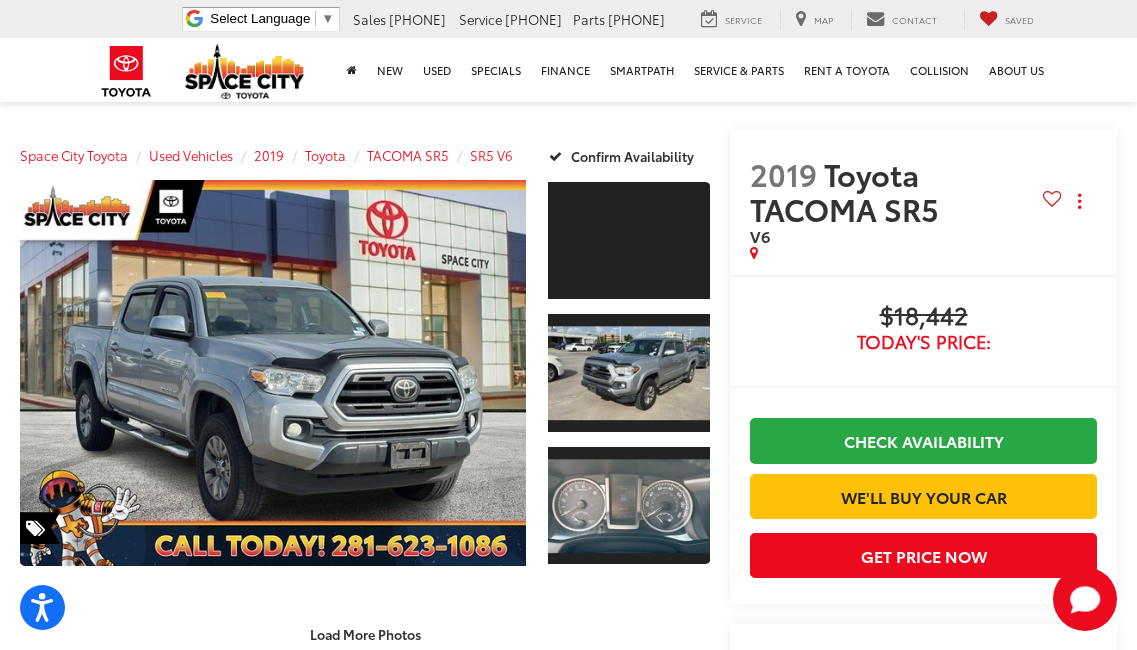 scroll, scrollTop: 0, scrollLeft: 0, axis: both 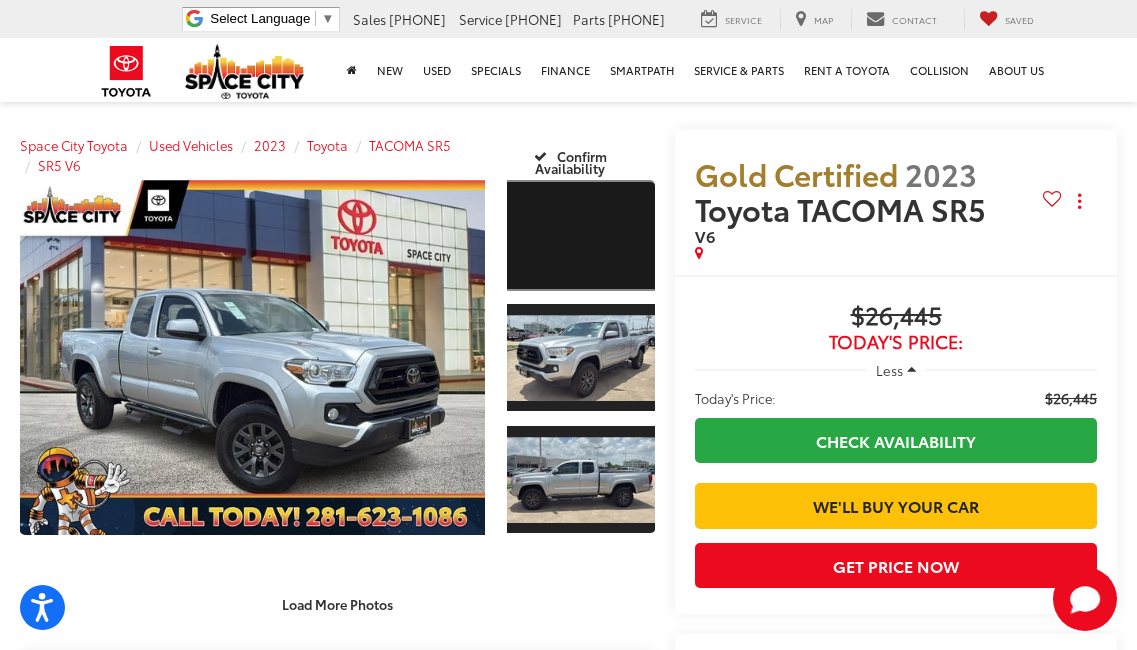 click at bounding box center [581, 235] 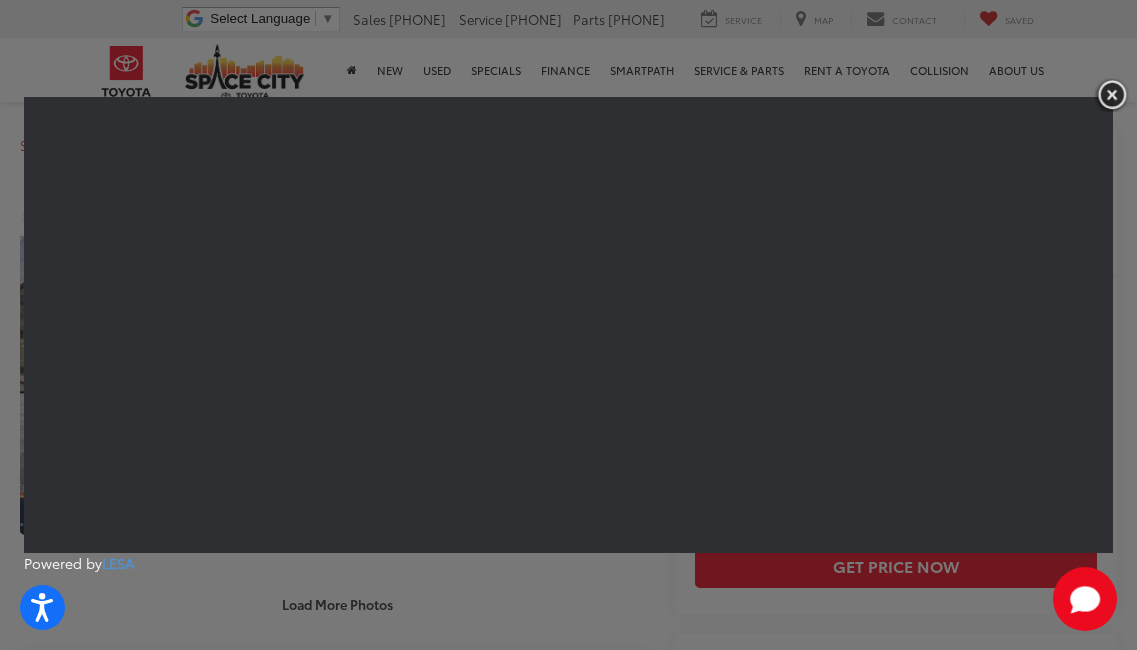 click at bounding box center (1112, 94) 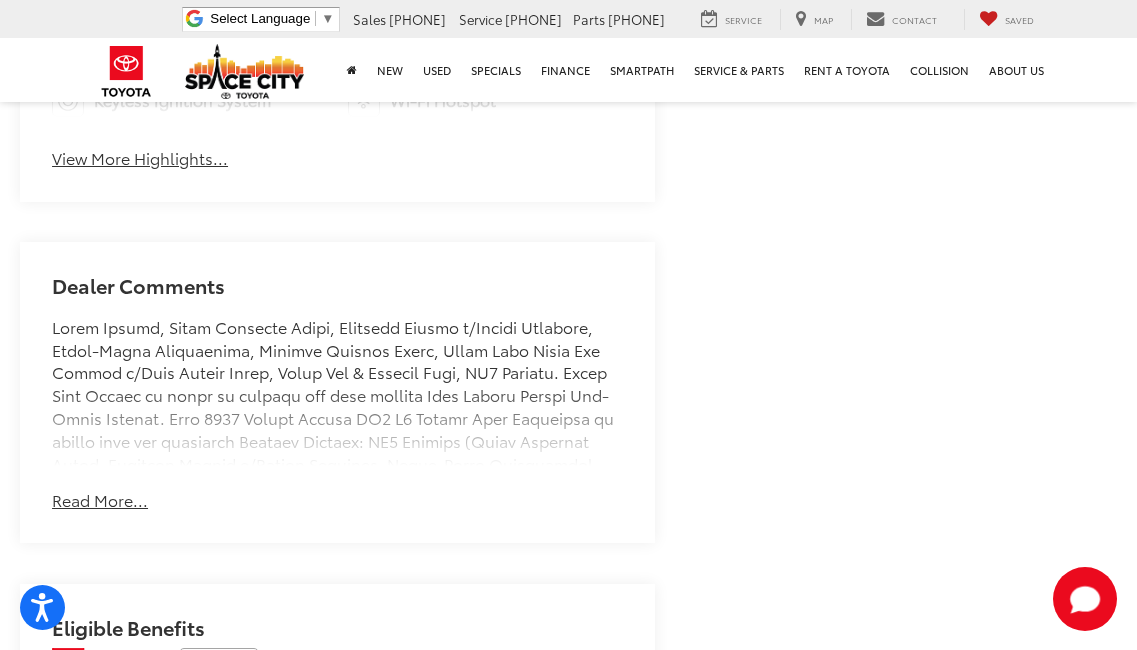 scroll, scrollTop: 1400, scrollLeft: 0, axis: vertical 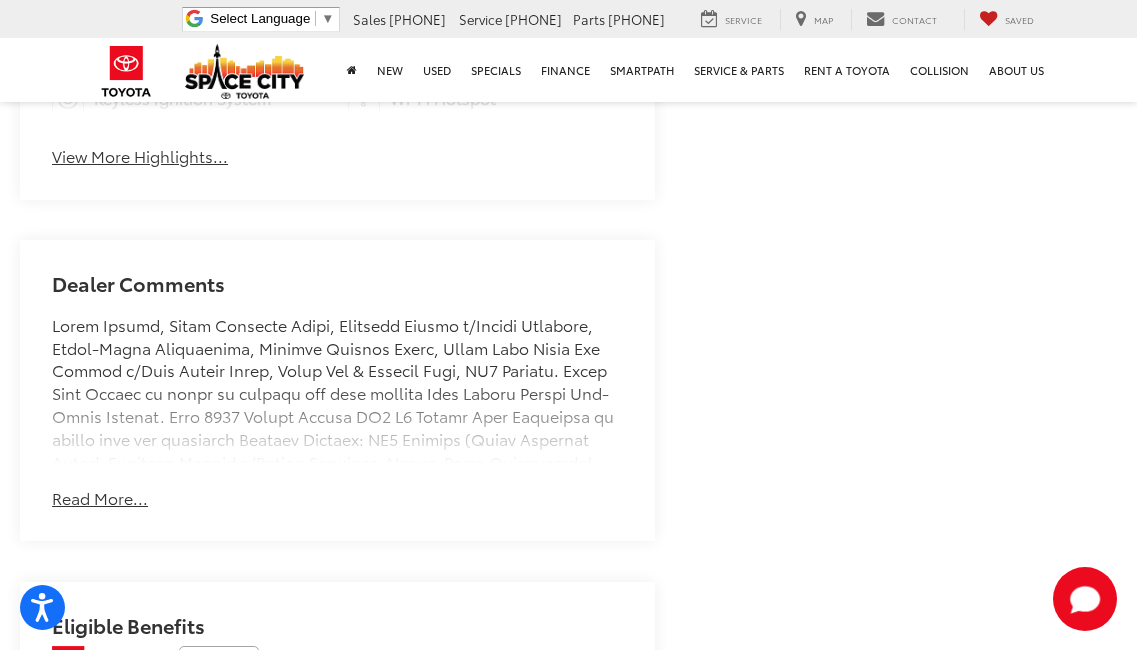 drag, startPoint x: 173, startPoint y: 156, endPoint x: 215, endPoint y: 180, distance: 48.373547 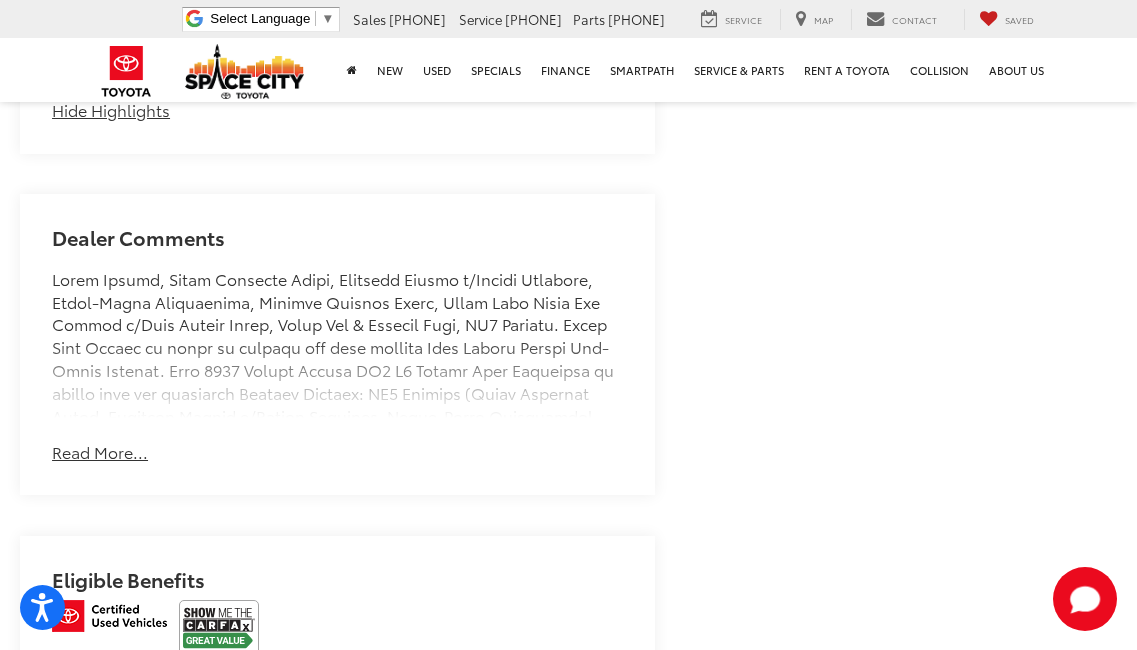 scroll, scrollTop: 1800, scrollLeft: 0, axis: vertical 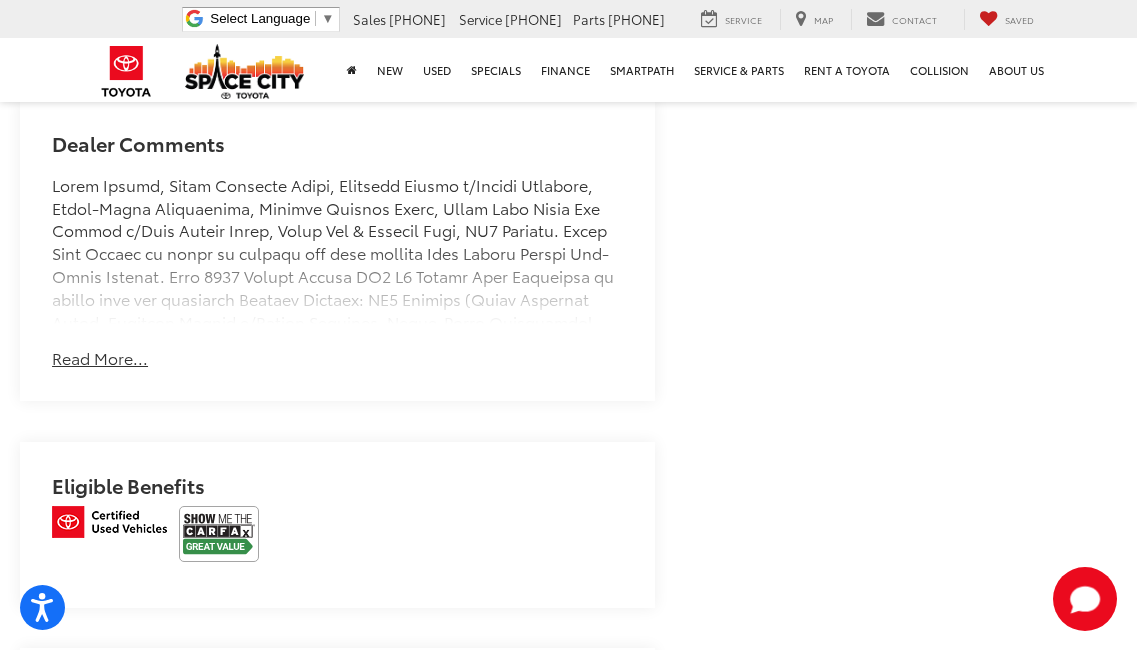 drag, startPoint x: 80, startPoint y: 363, endPoint x: 123, endPoint y: 358, distance: 43.289722 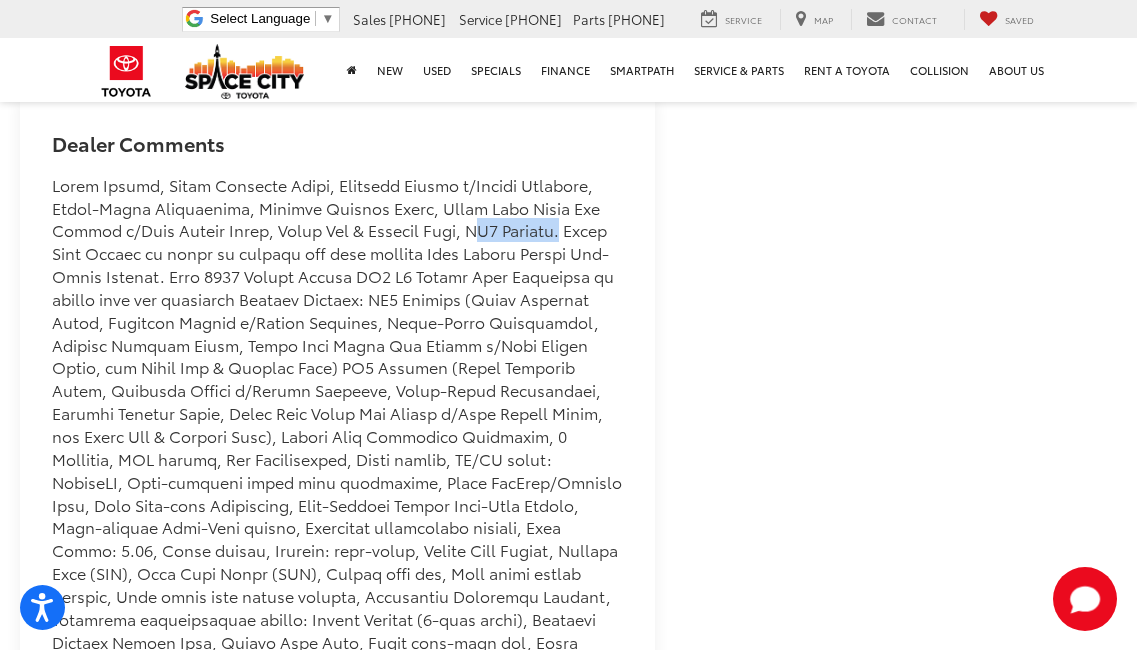 drag, startPoint x: 567, startPoint y: 229, endPoint x: 474, endPoint y: 227, distance: 93.0215 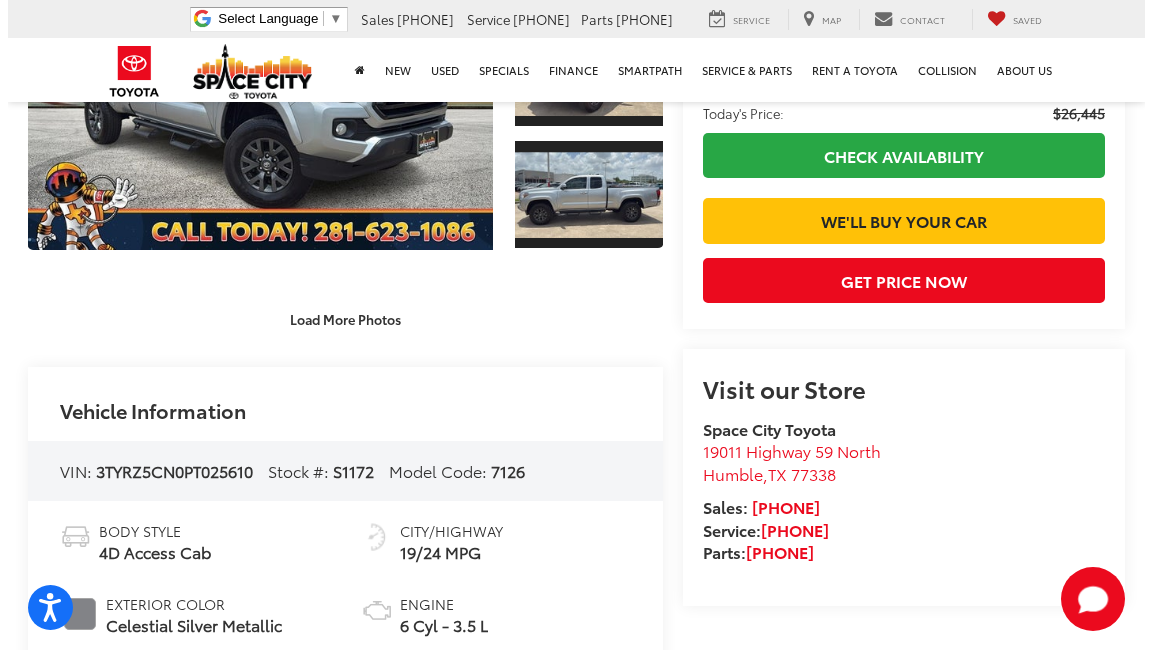 scroll, scrollTop: 0, scrollLeft: 0, axis: both 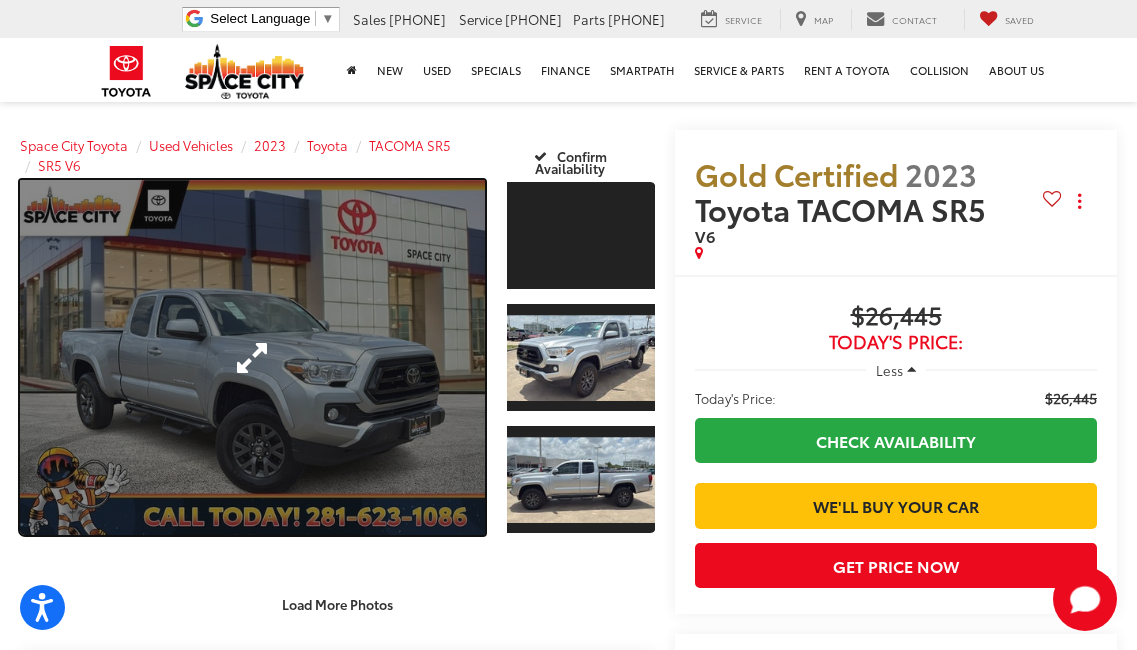 click at bounding box center [252, 357] 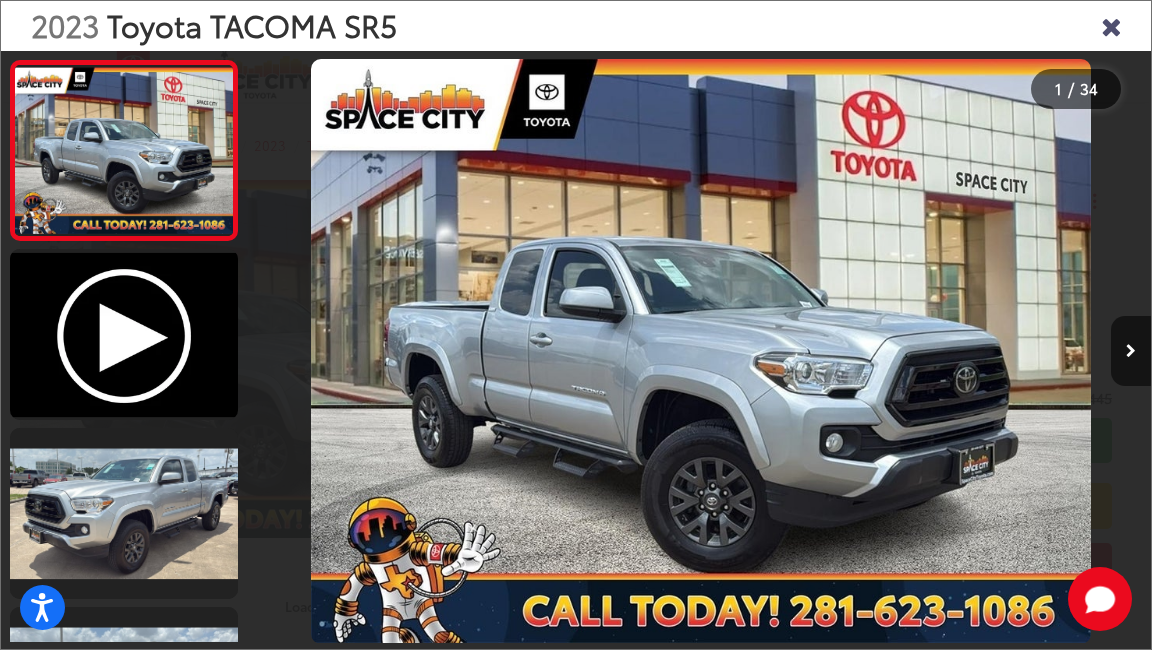 click at bounding box center (701, 351) 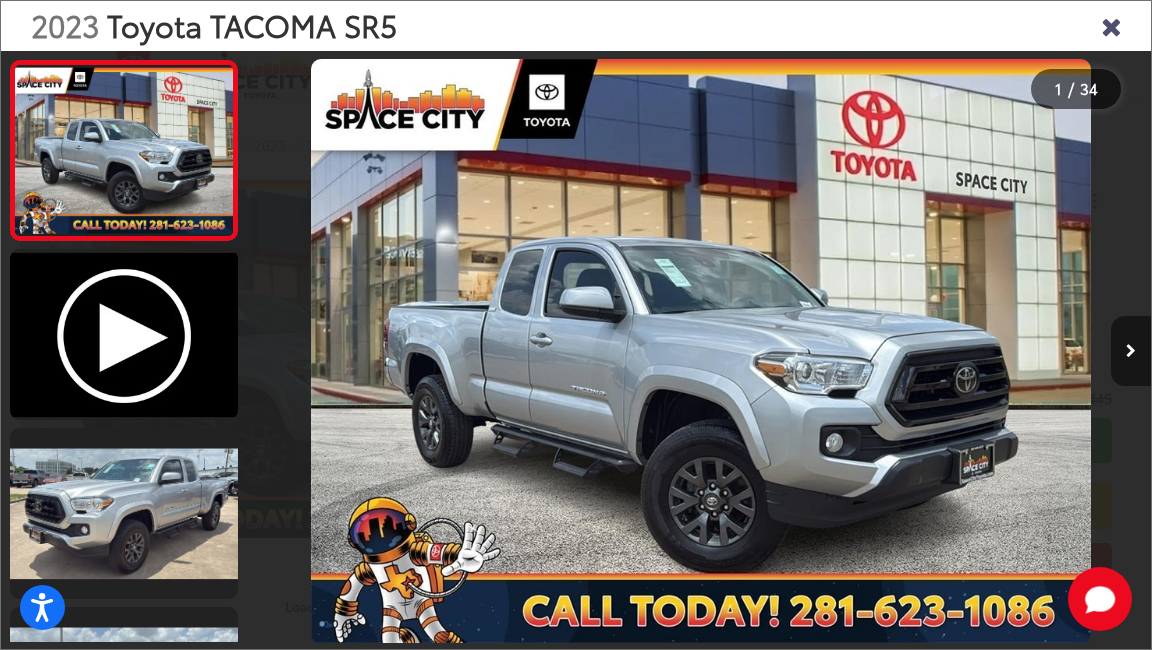 click at bounding box center [1131, 351] 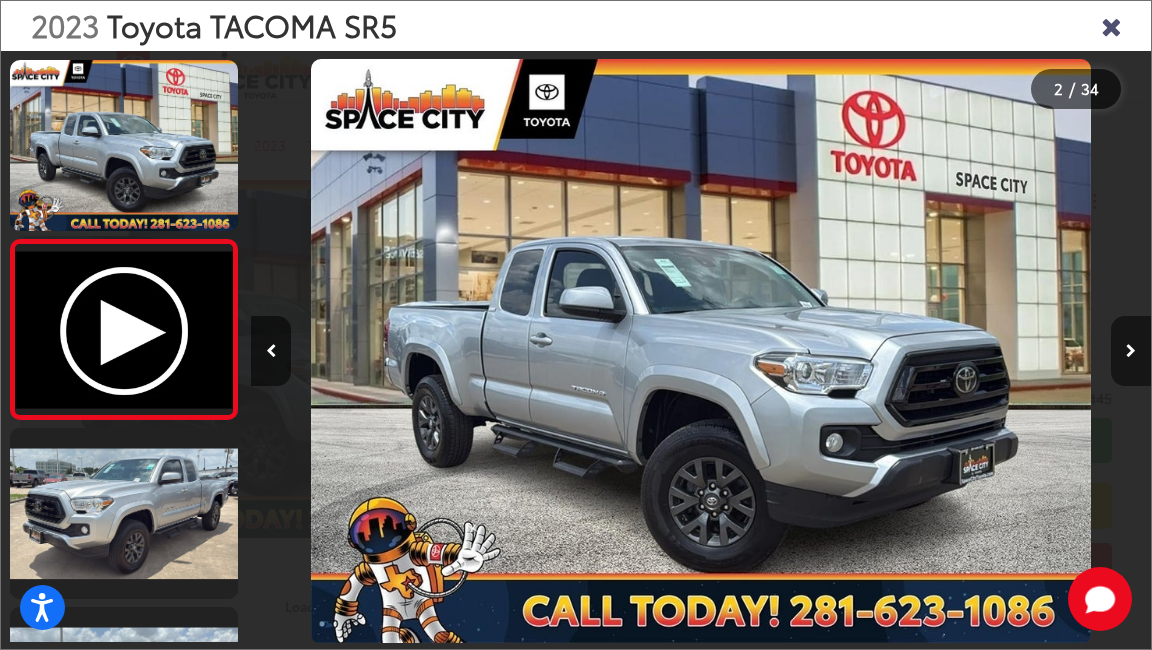 scroll, scrollTop: 0, scrollLeft: 168, axis: horizontal 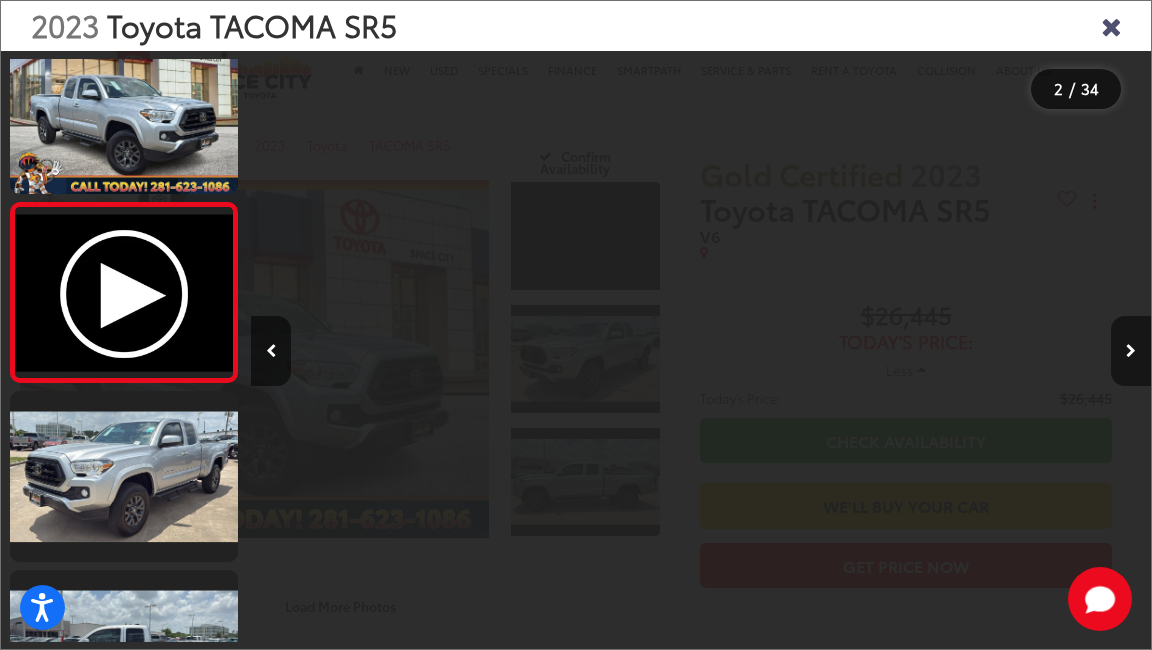 click at bounding box center [1131, 351] 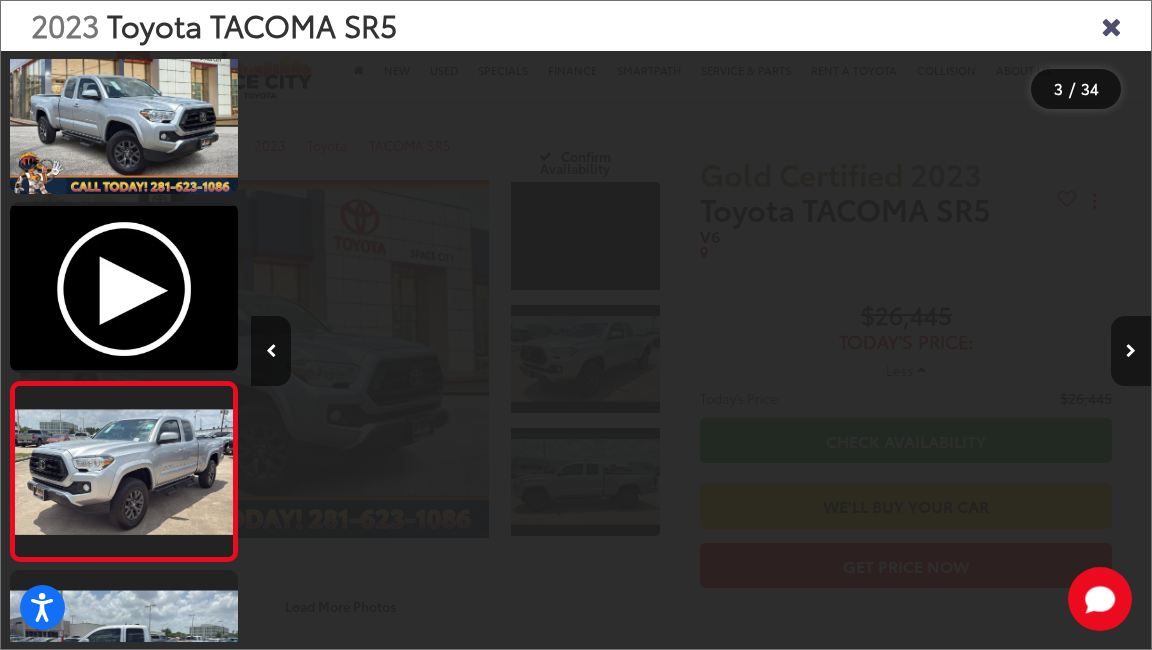 scroll, scrollTop: 0, scrollLeft: 1401, axis: horizontal 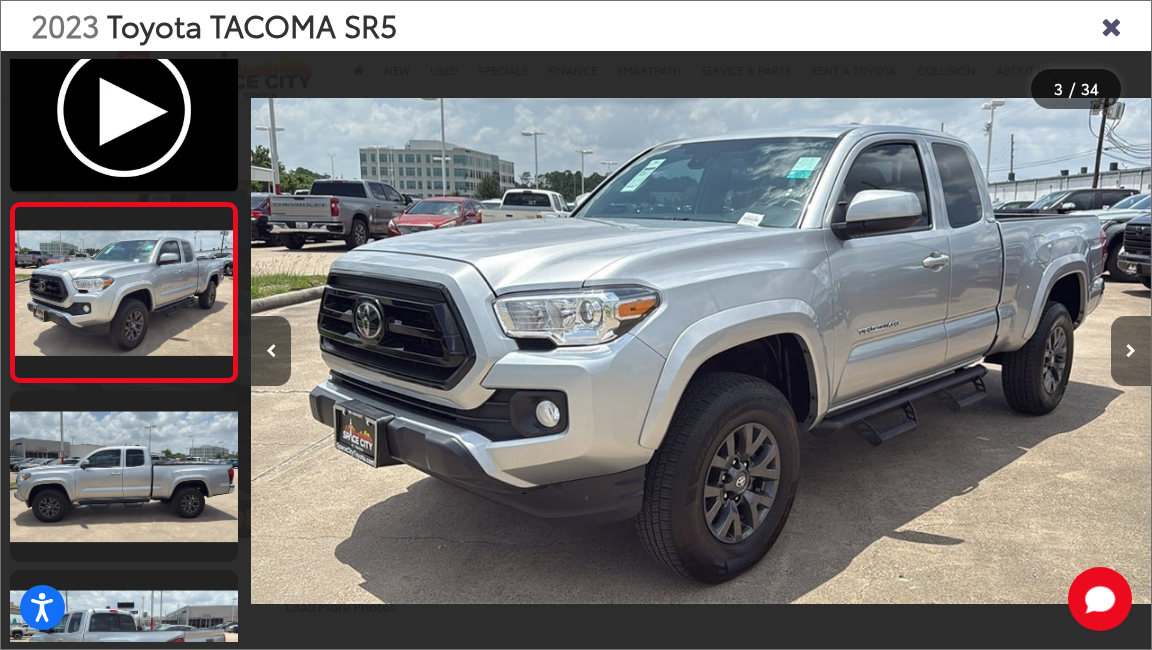 click at bounding box center (1131, 351) 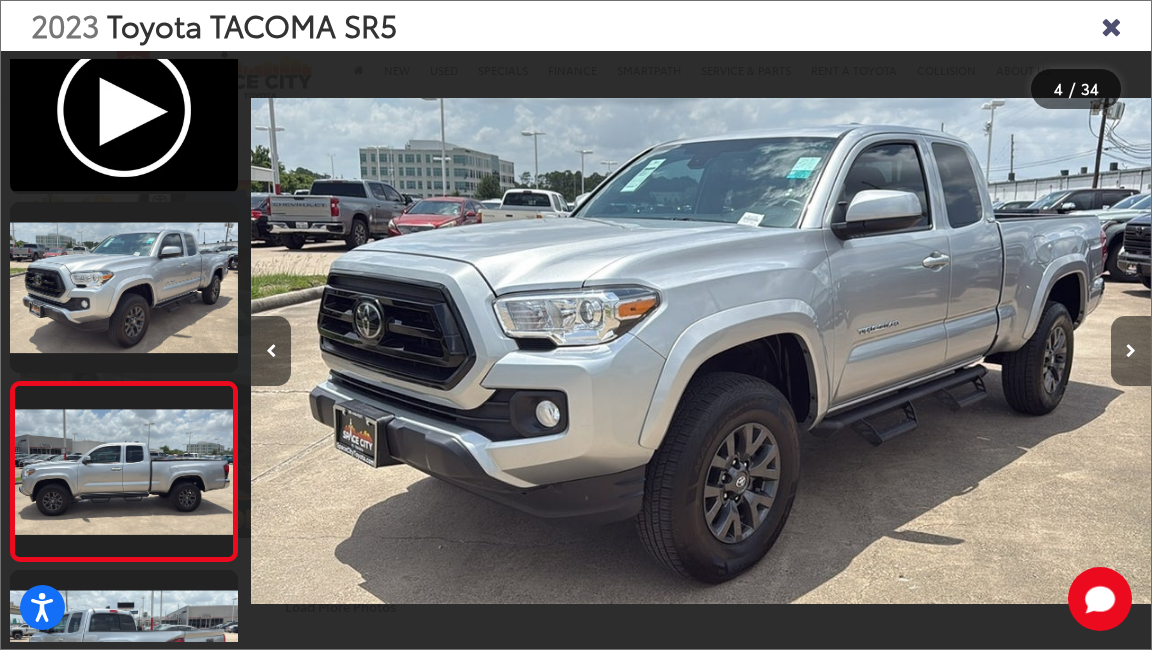 scroll, scrollTop: 0, scrollLeft: 1933, axis: horizontal 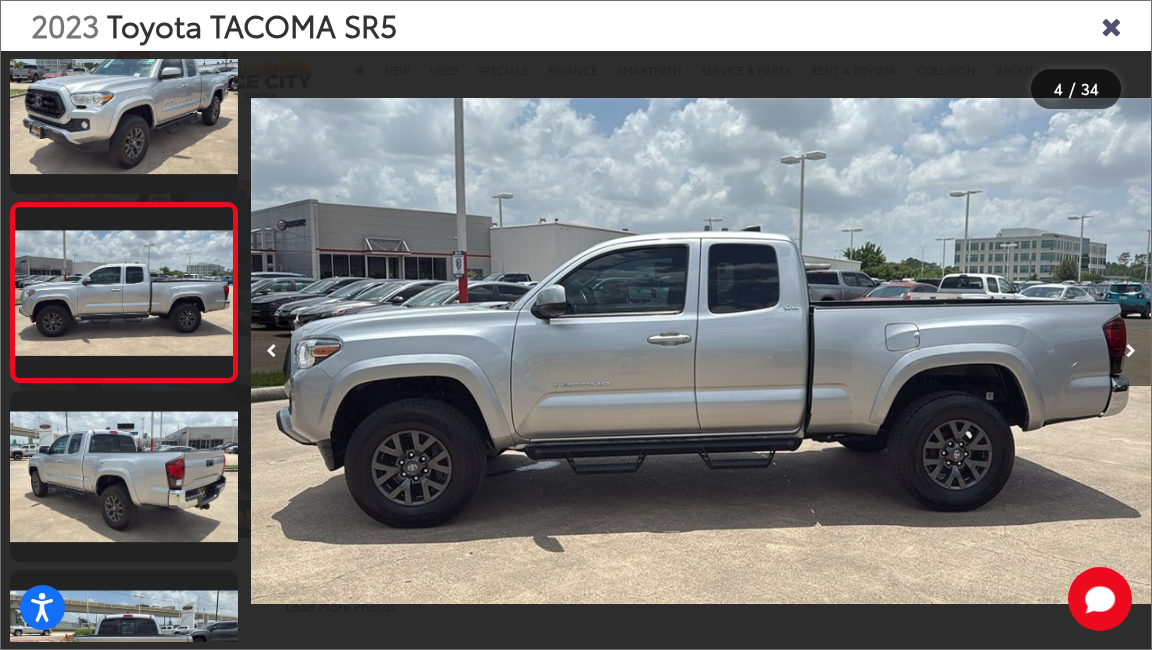click at bounding box center (1131, 351) 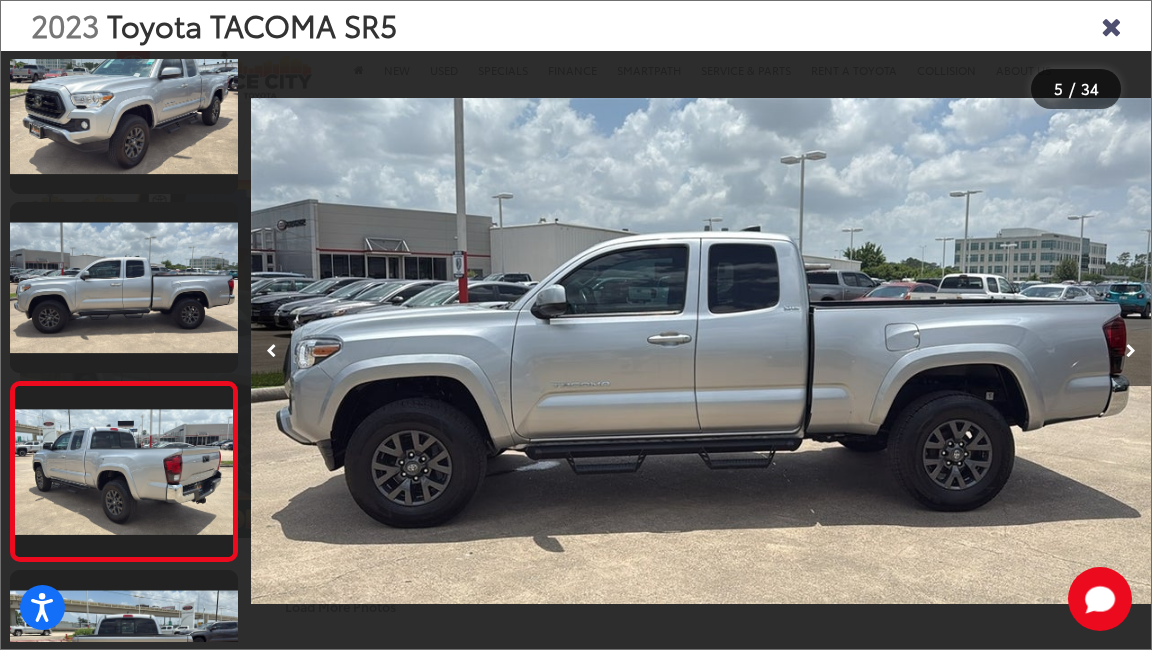 scroll, scrollTop: 0, scrollLeft: 2833, axis: horizontal 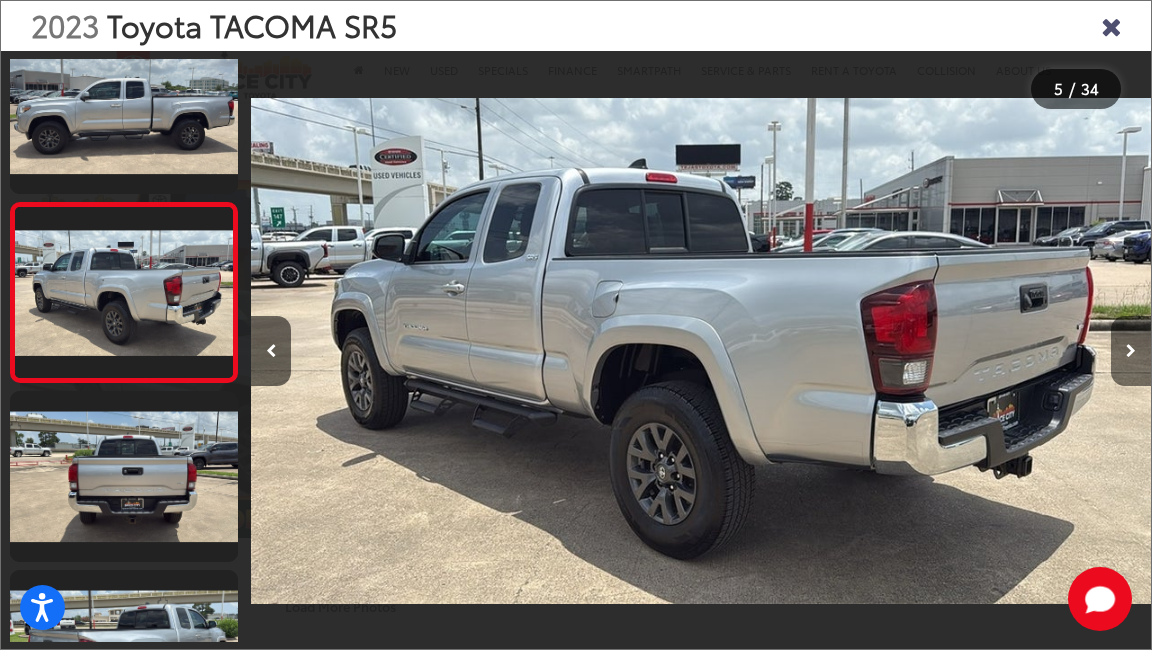click at bounding box center (1131, 351) 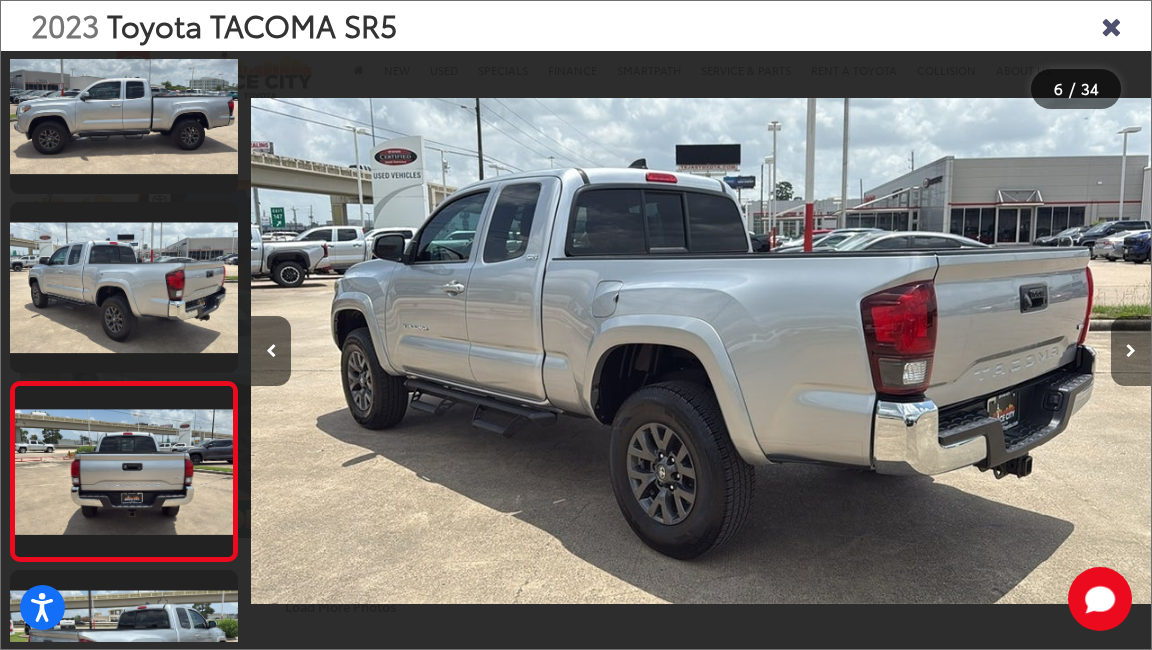 scroll, scrollTop: 0, scrollLeft: 3733, axis: horizontal 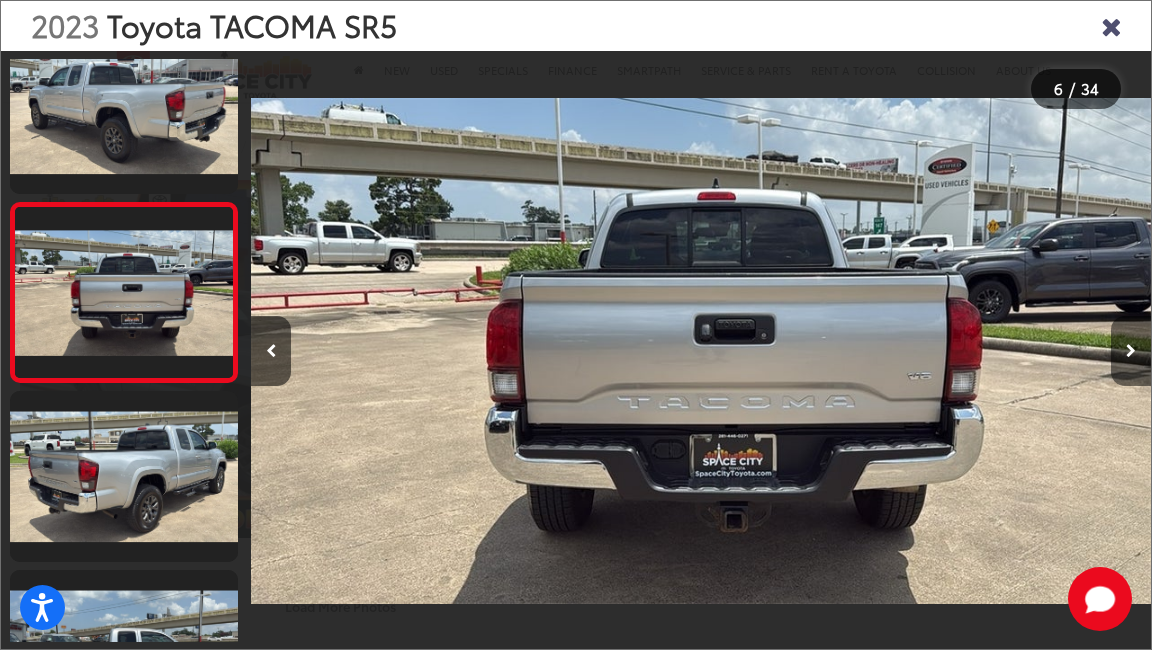 click at bounding box center [1131, 351] 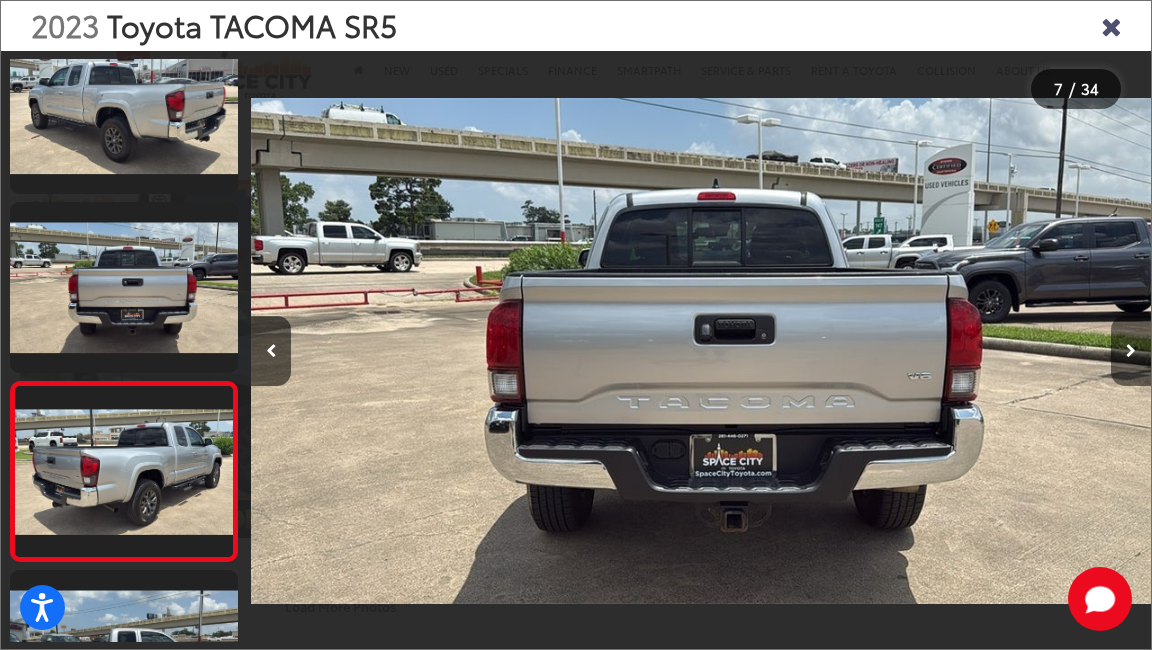 scroll, scrollTop: 0, scrollLeft: 4950, axis: horizontal 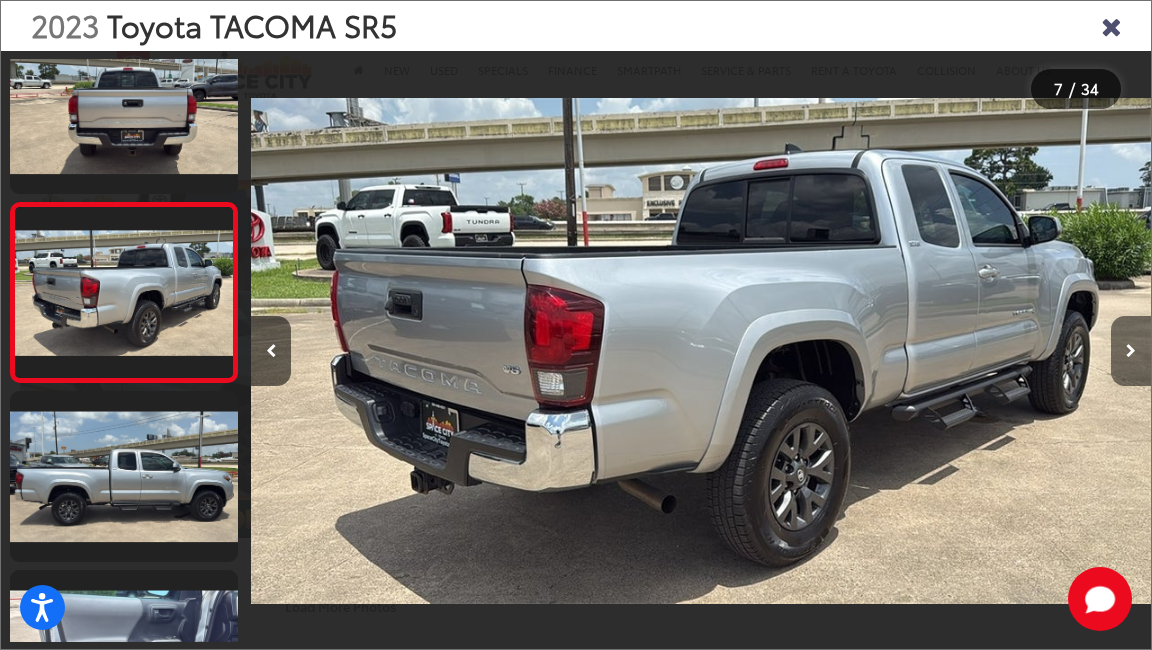 click at bounding box center (1131, 351) 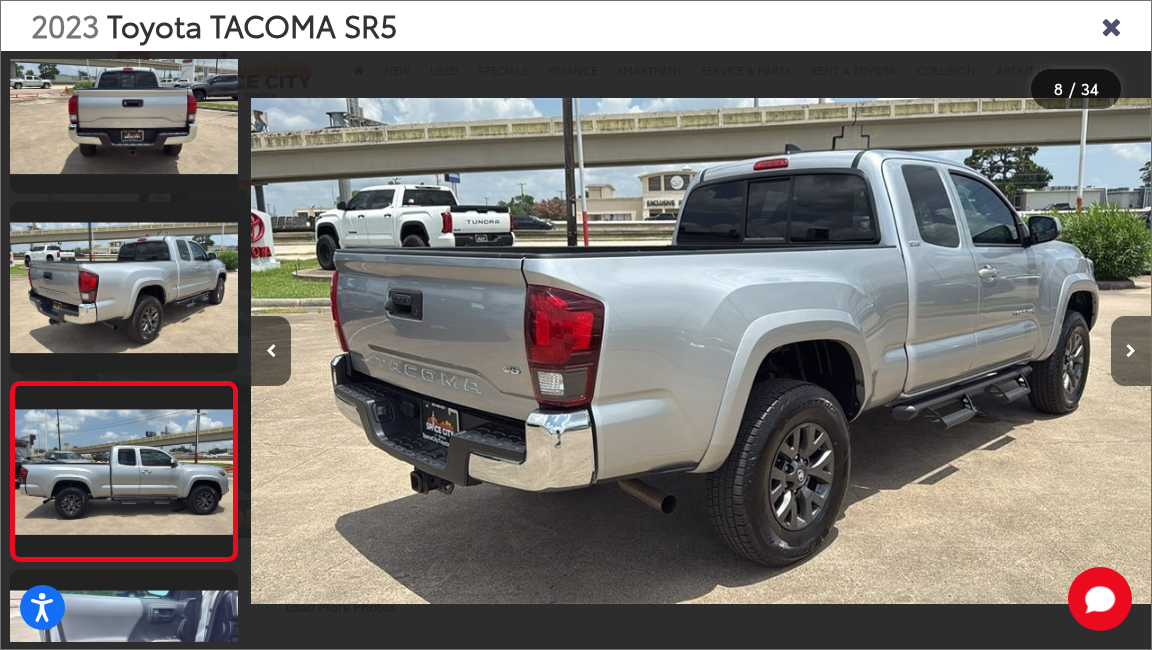 scroll, scrollTop: 0, scrollLeft: 5473, axis: horizontal 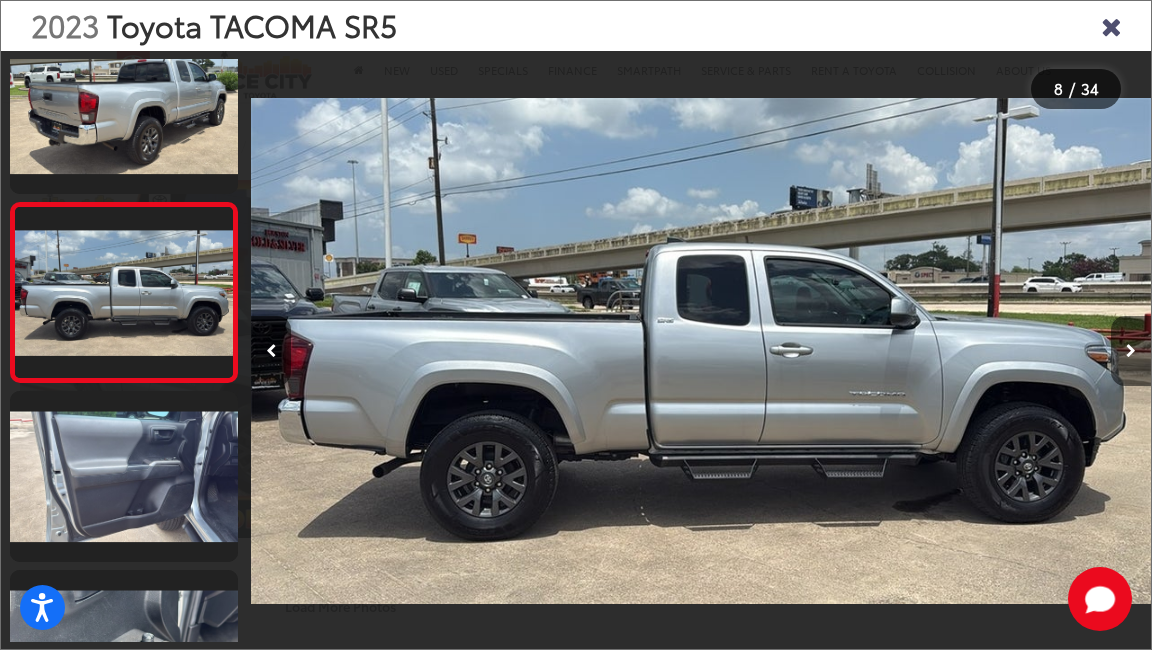 click at bounding box center [1131, 351] 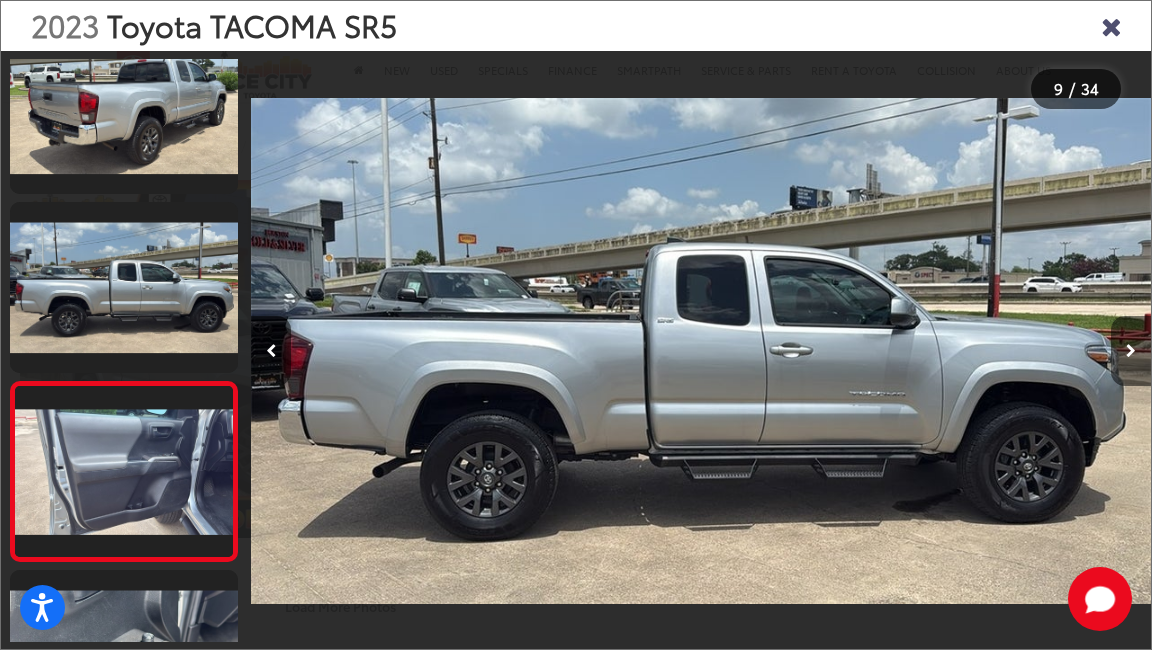 scroll, scrollTop: 0, scrollLeft: 6401, axis: horizontal 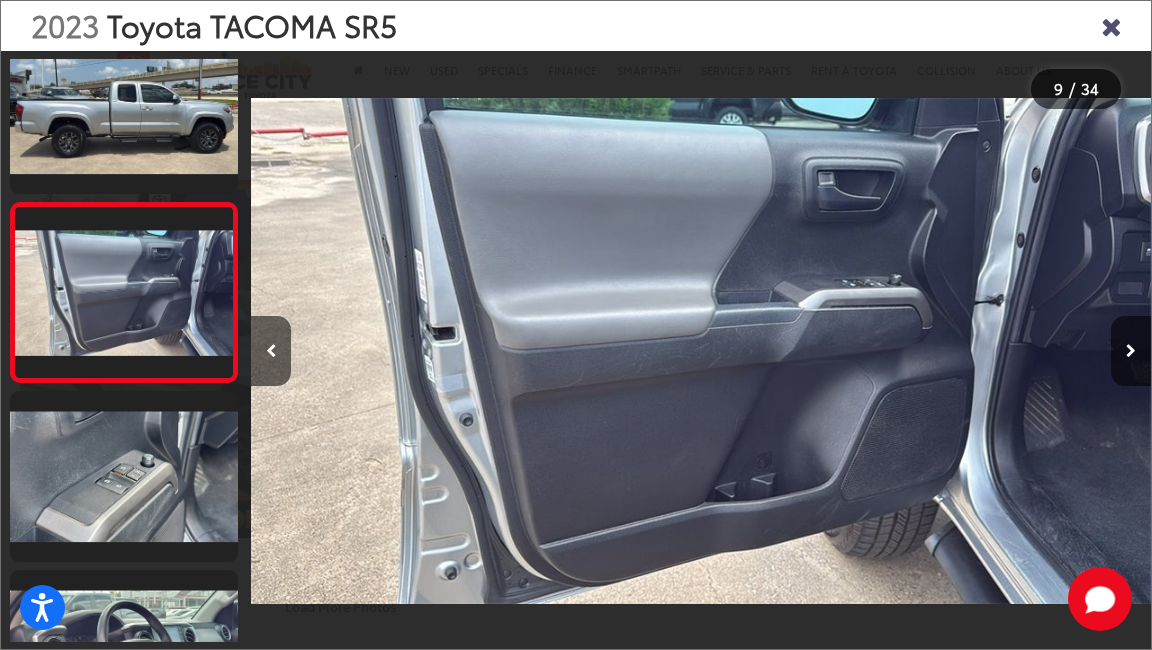 click at bounding box center (701, 351) 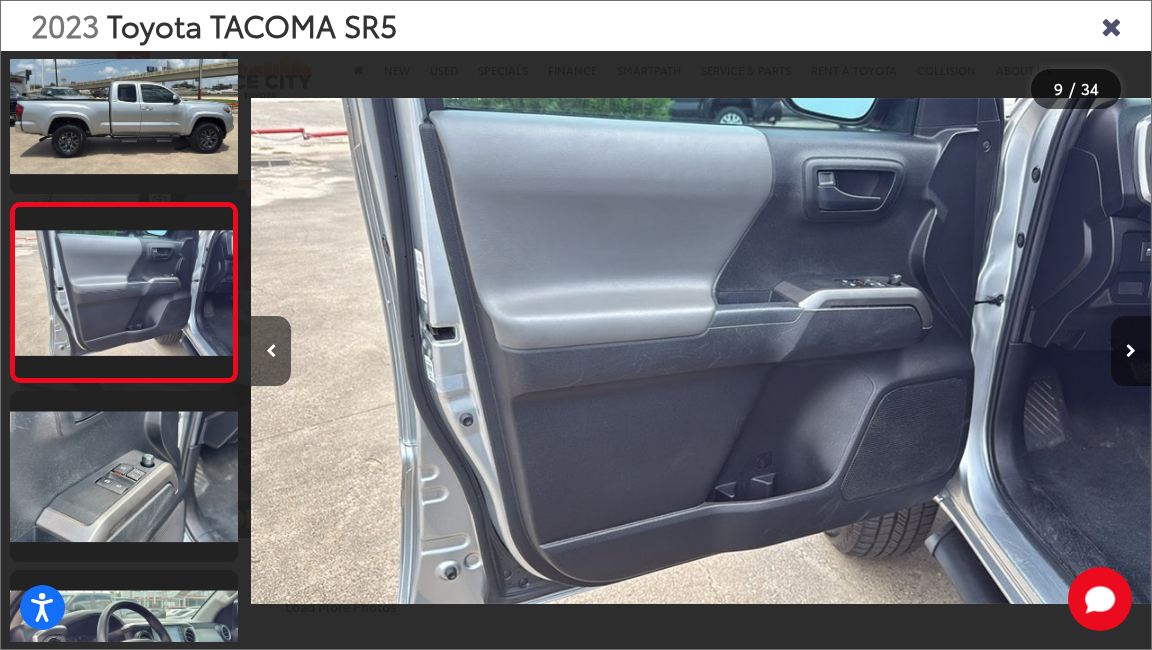 click at bounding box center (1131, 351) 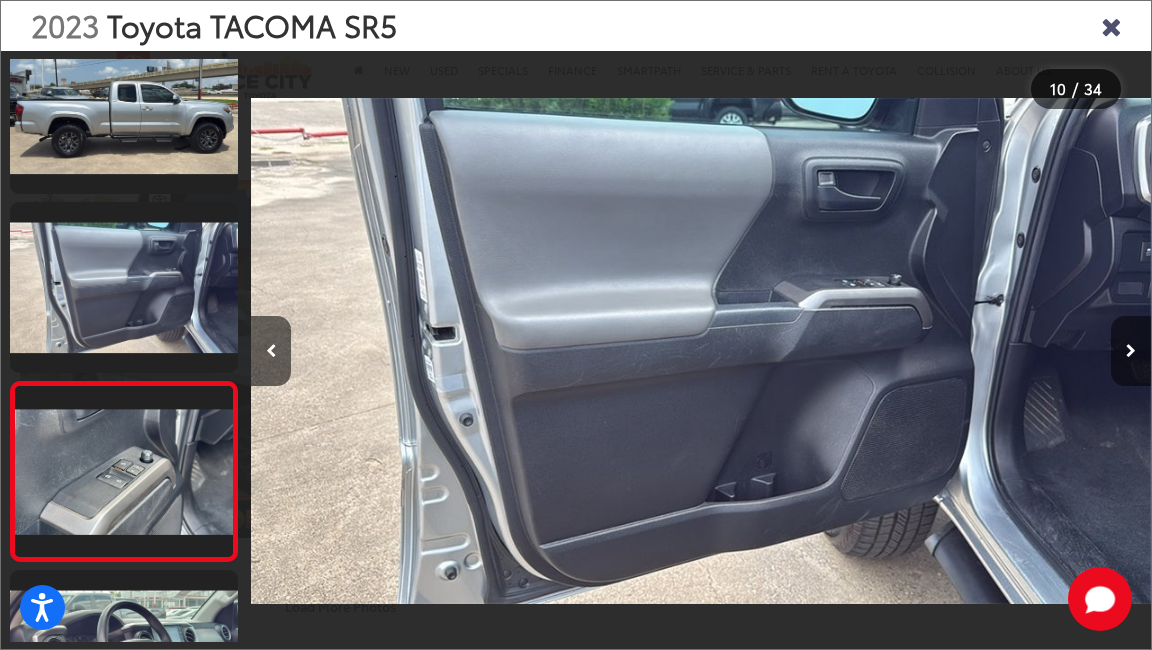 scroll, scrollTop: 0, scrollLeft: 7333, axis: horizontal 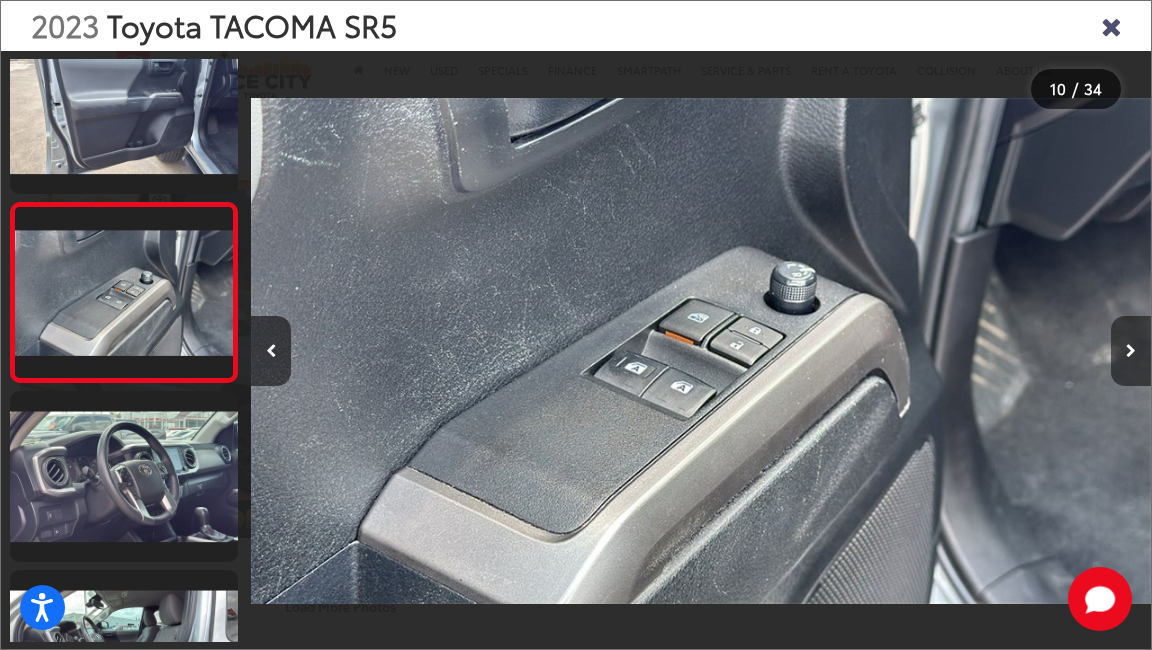 click at bounding box center (1131, 351) 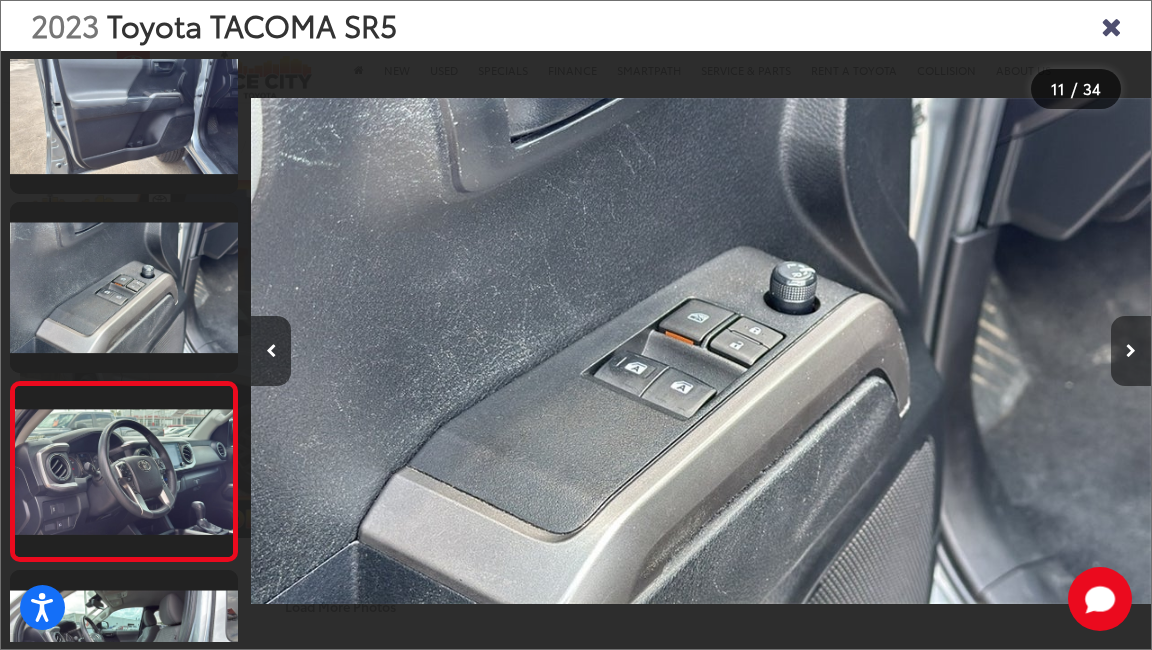 scroll, scrollTop: 0, scrollLeft: 8233, axis: horizontal 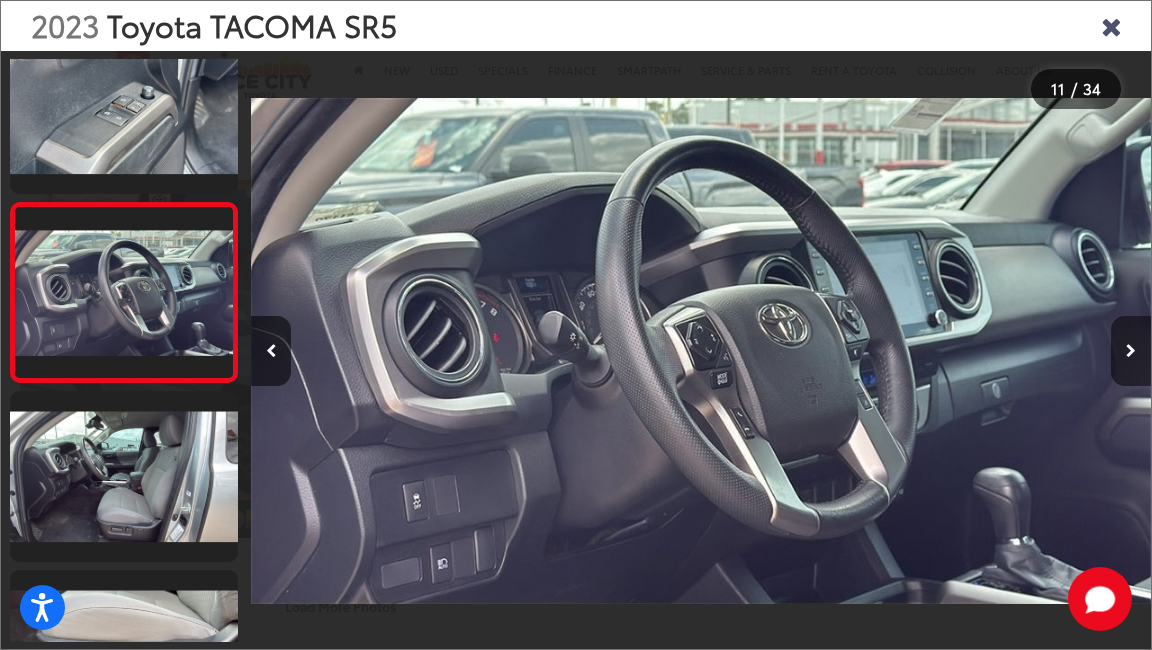 click at bounding box center (1131, 351) 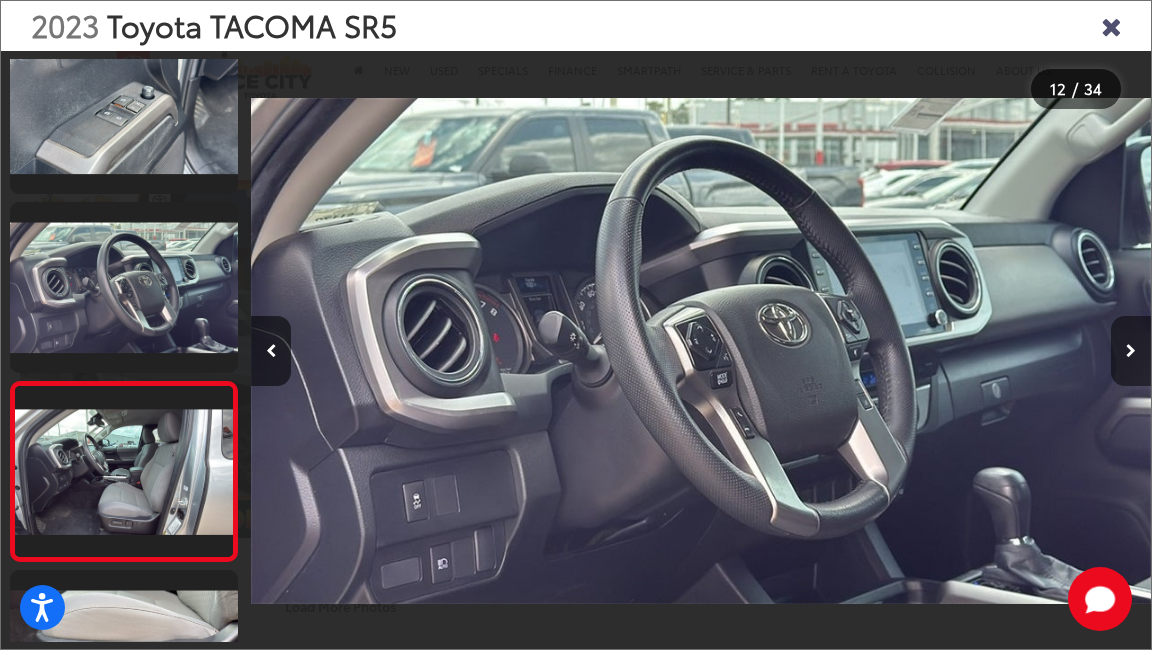 scroll 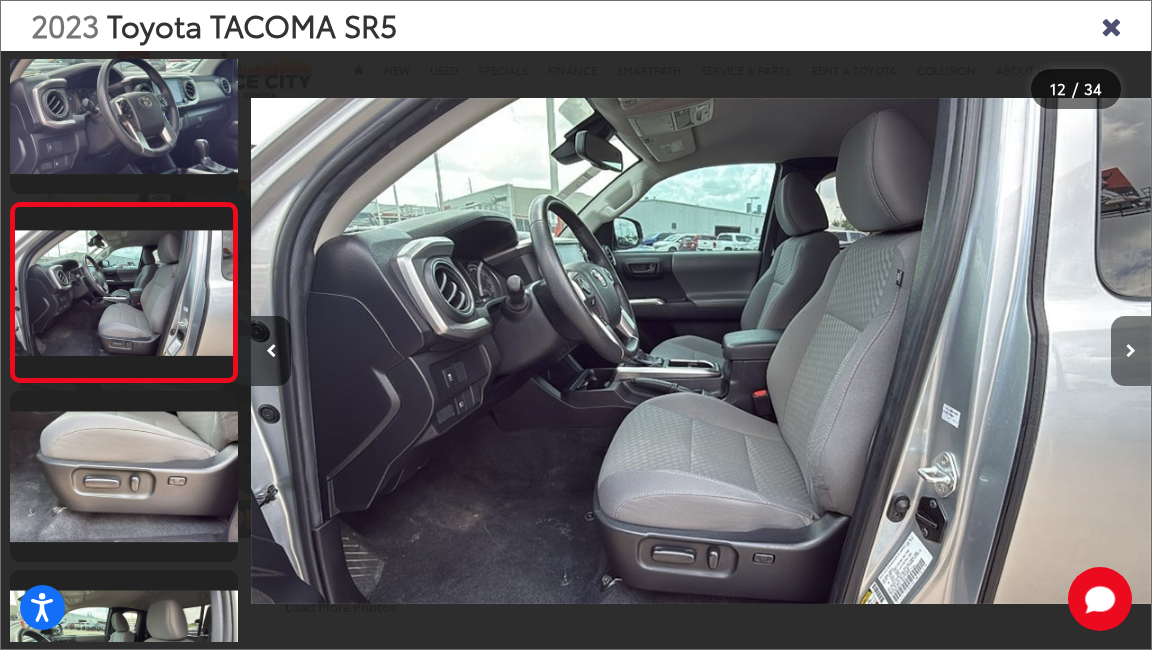click at bounding box center [1131, 351] 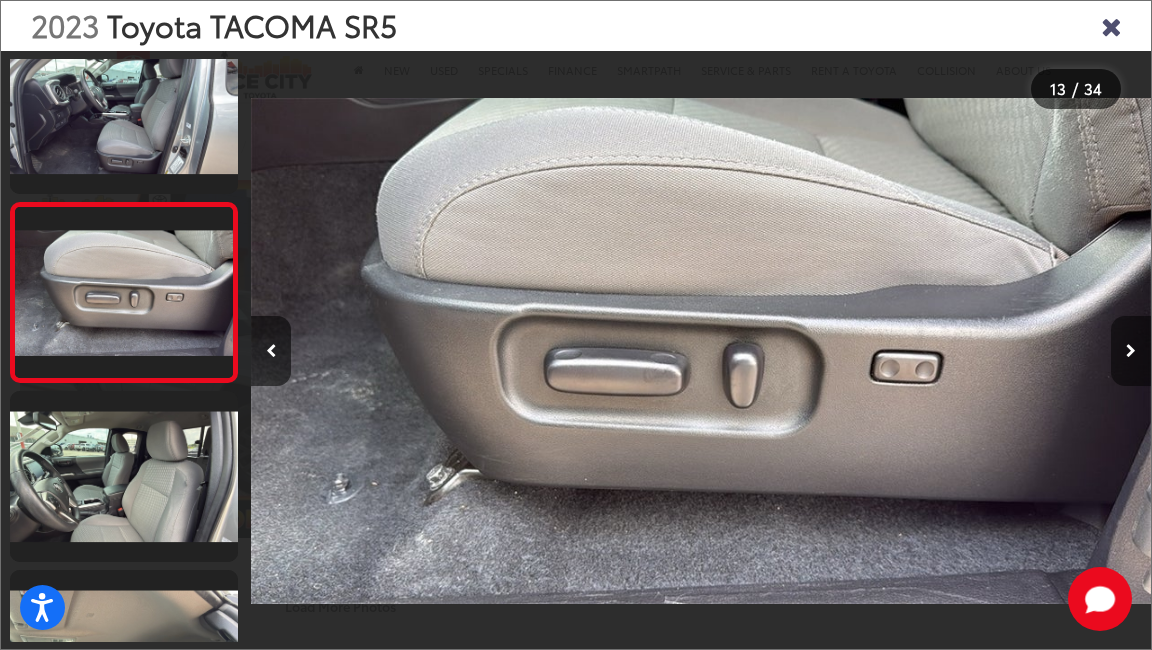 click at bounding box center [1131, 351] 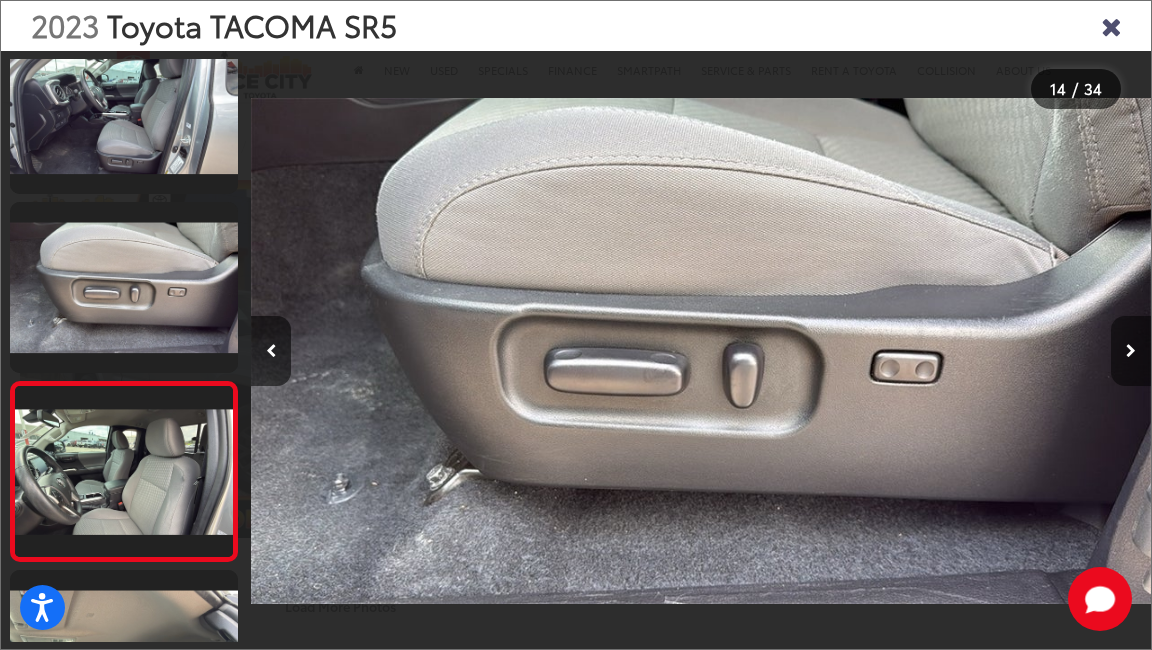 scroll, scrollTop: 0, scrollLeft: 10933, axis: horizontal 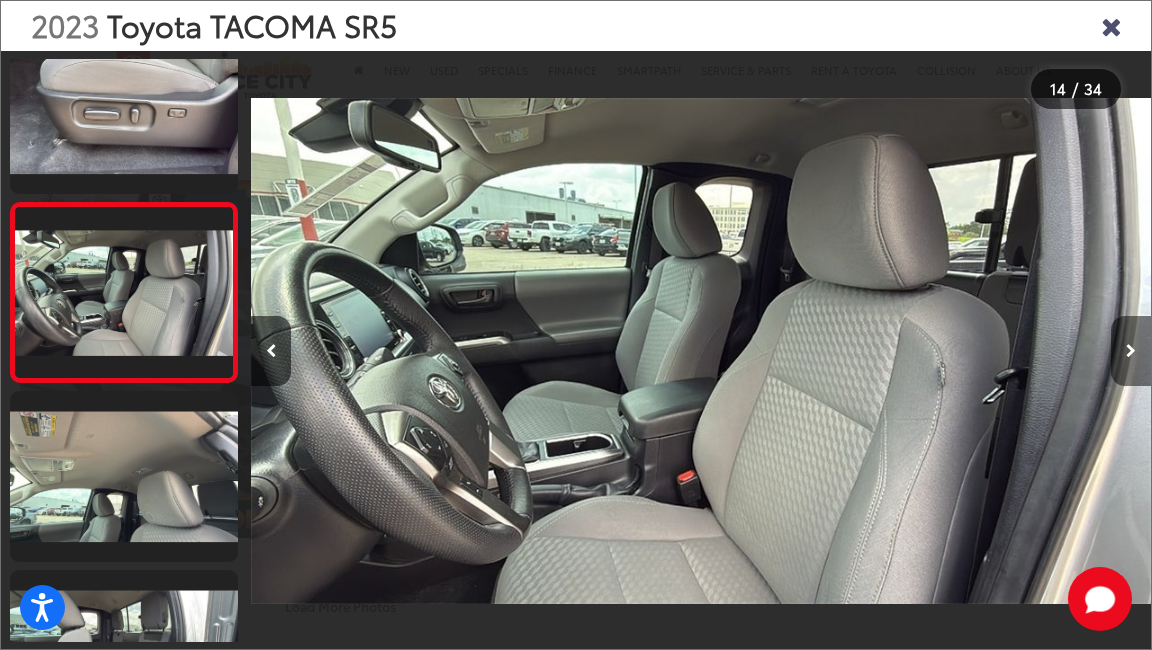 click at bounding box center [1131, 351] 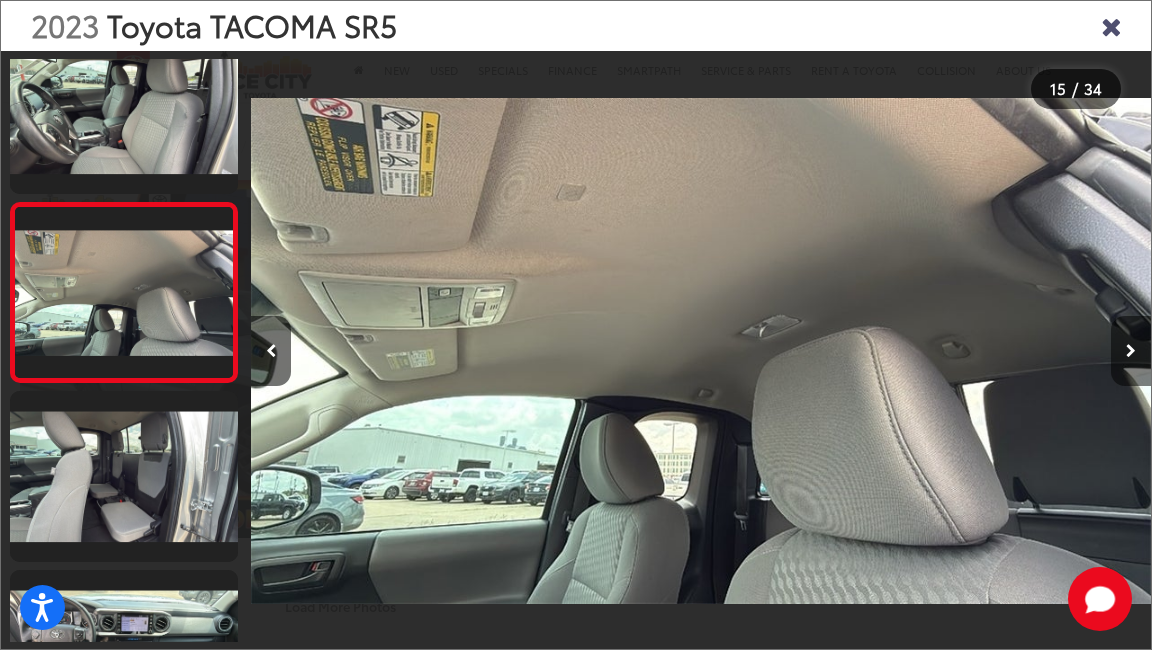 click at bounding box center [1131, 351] 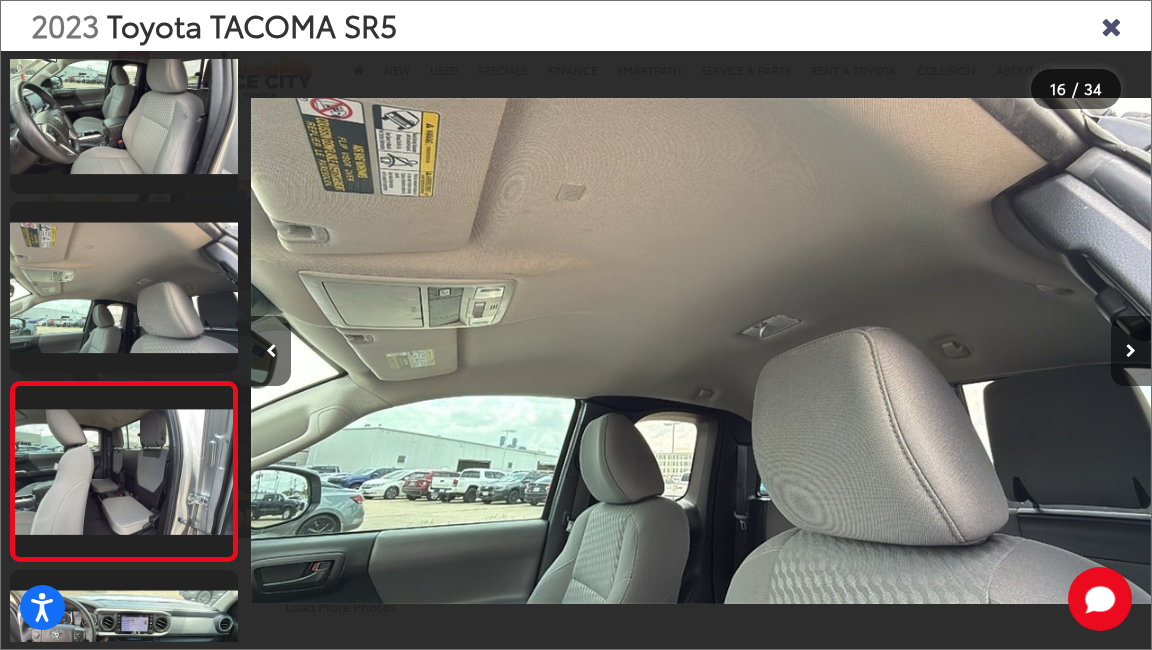 scroll, scrollTop: 0, scrollLeft: 12733, axis: horizontal 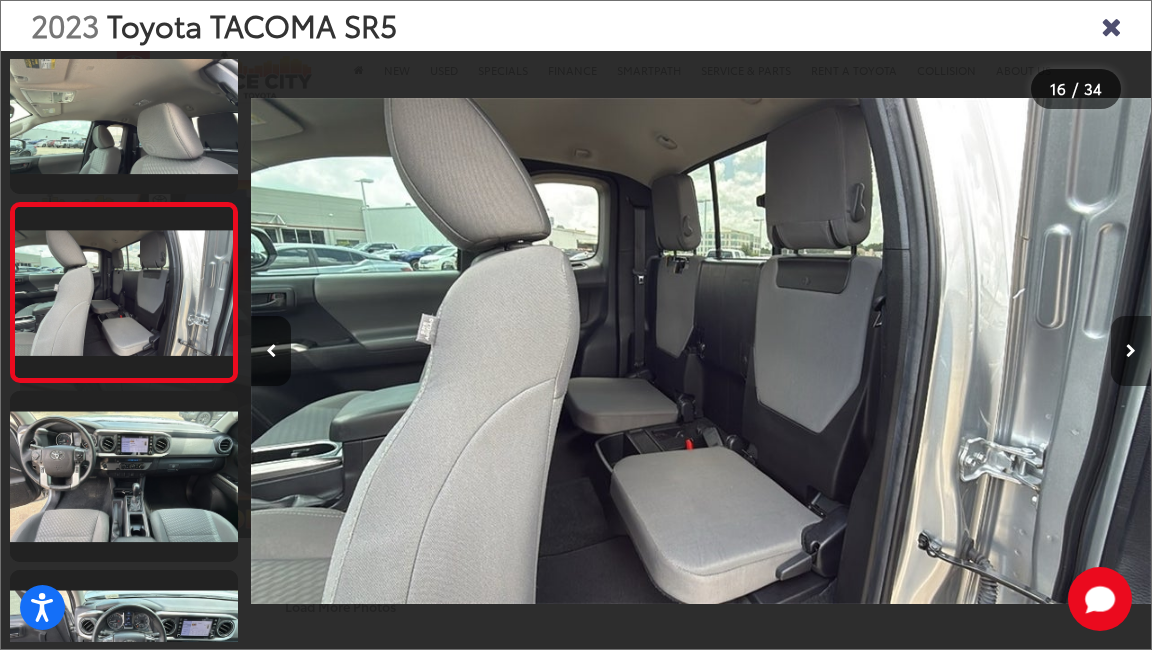 click at bounding box center (1131, 351) 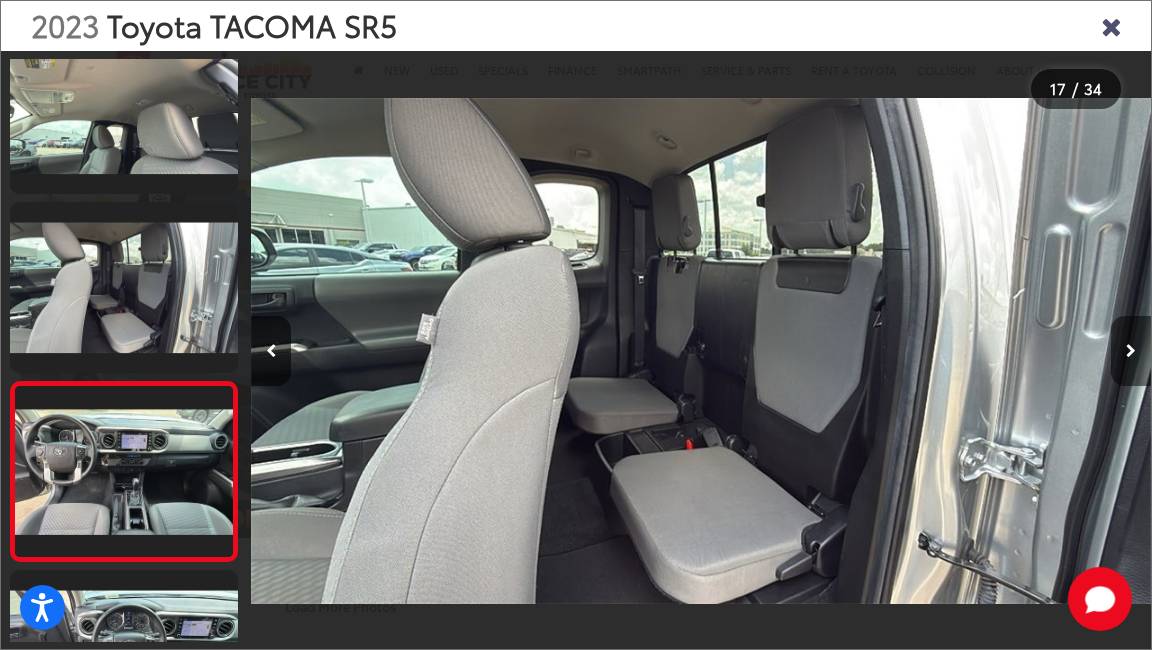 scroll, scrollTop: 0, scrollLeft: 14001, axis: horizontal 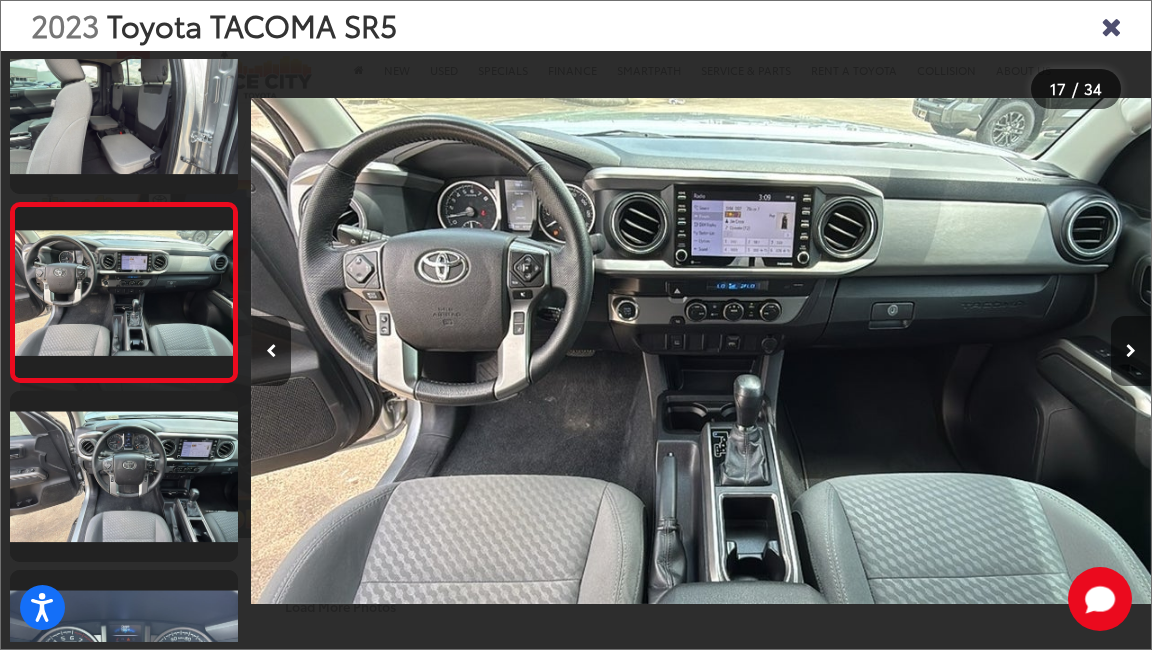 click at bounding box center [1131, 351] 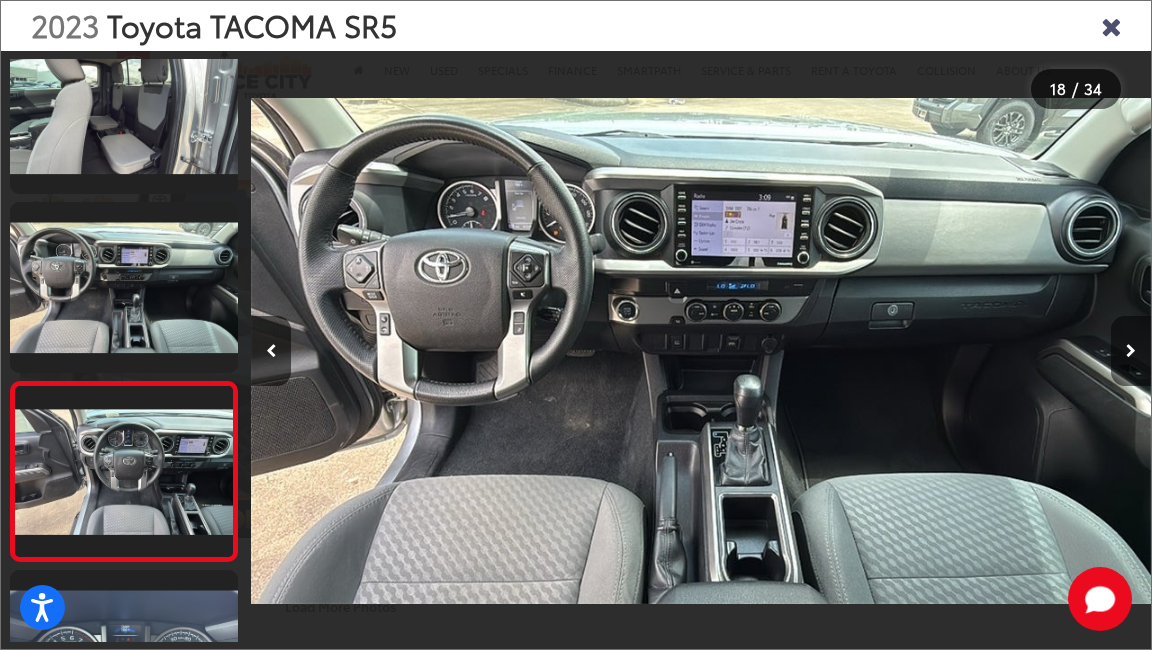 scroll, scrollTop: 0, scrollLeft: 14850, axis: horizontal 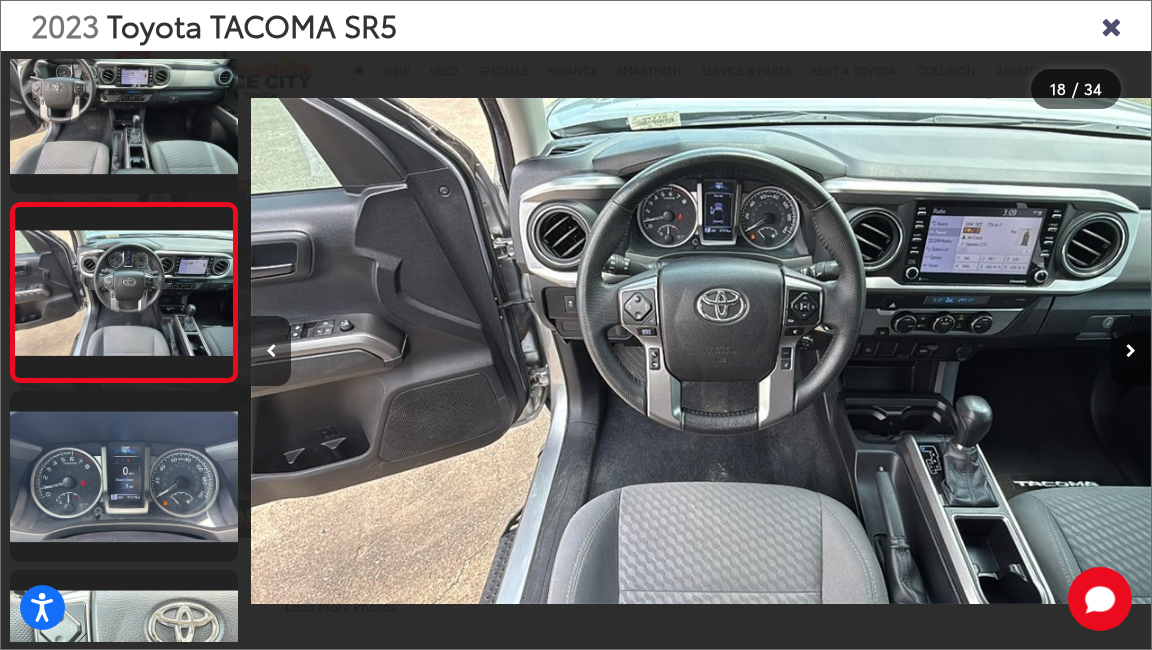 click at bounding box center [1131, 351] 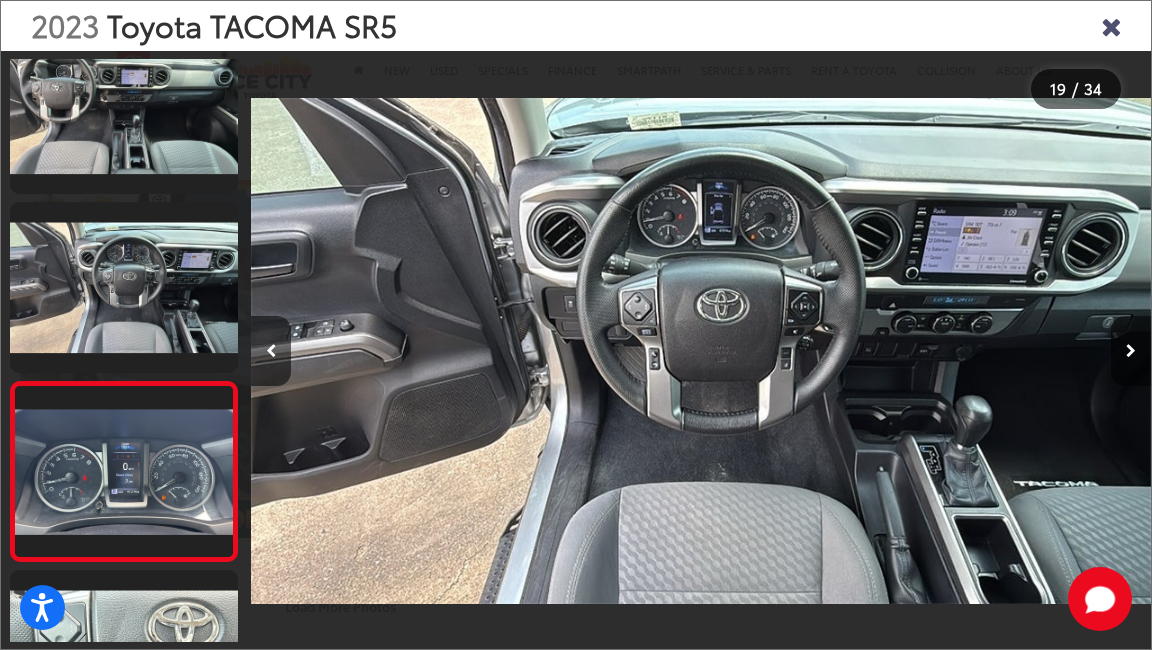 scroll, scrollTop: 0, scrollLeft: 15698, axis: horizontal 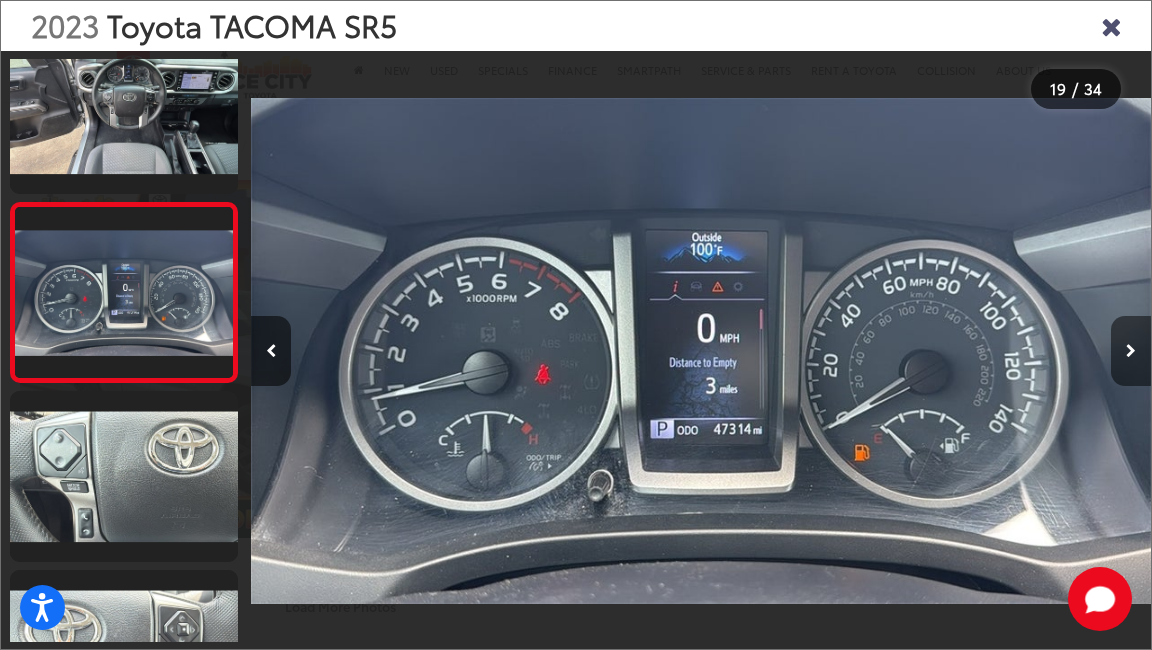 click at bounding box center [1131, 351] 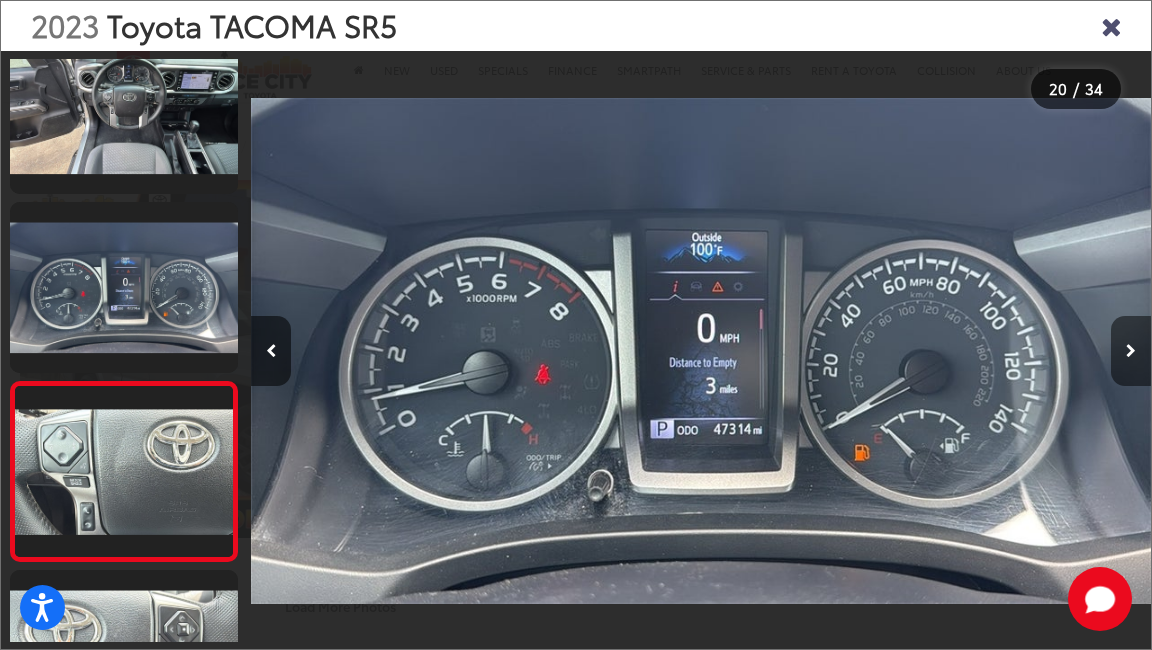 scroll, scrollTop: 0, scrollLeft: 16301, axis: horizontal 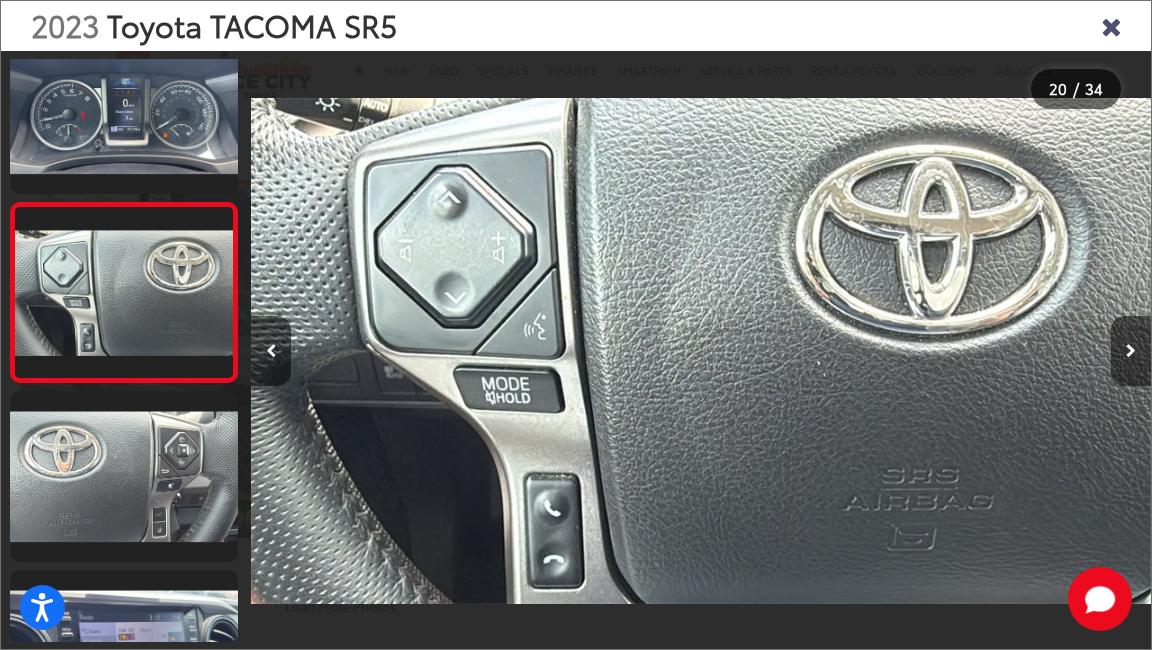click at bounding box center (1131, 351) 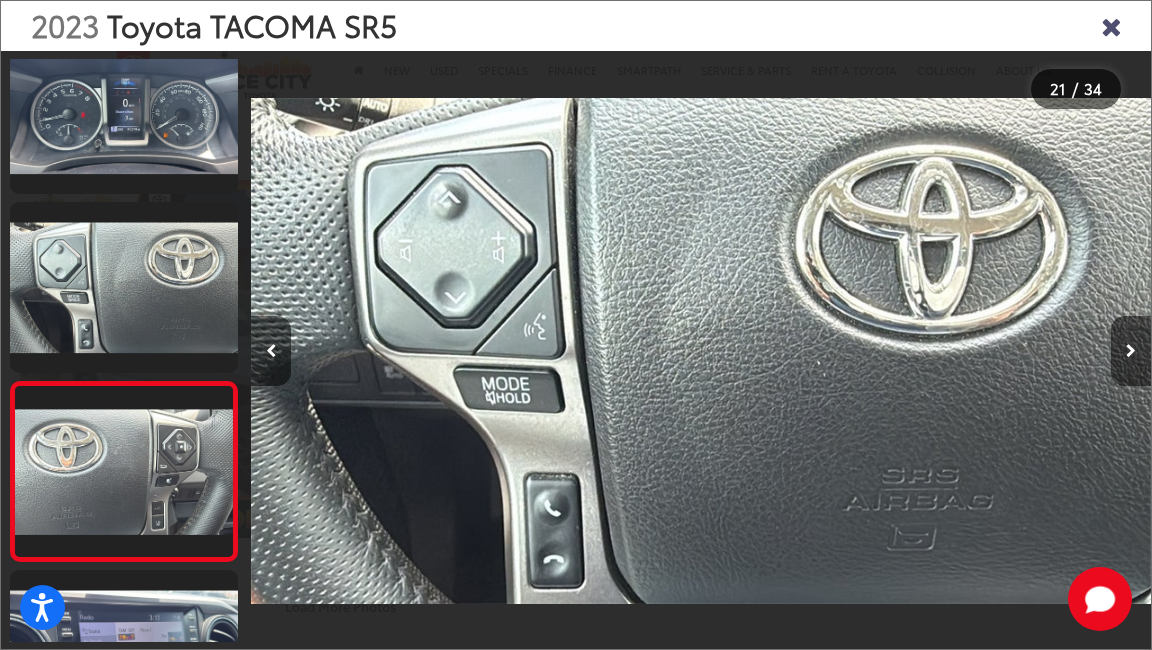 scroll, scrollTop: 0, scrollLeft: 17601, axis: horizontal 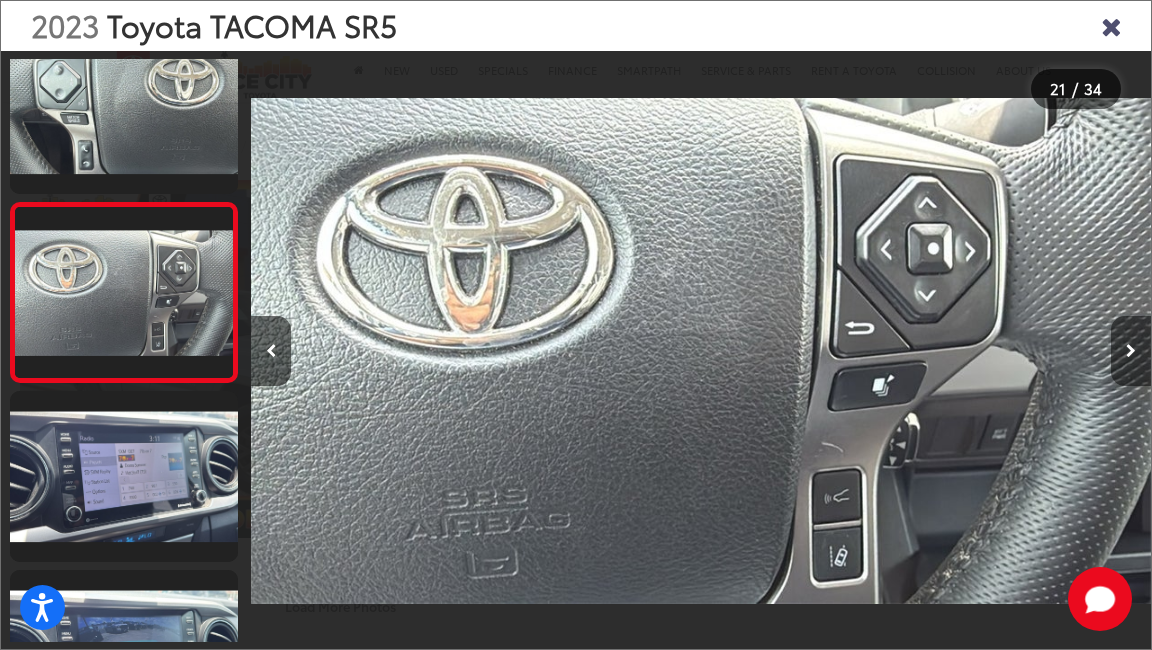 click at bounding box center [1131, 351] 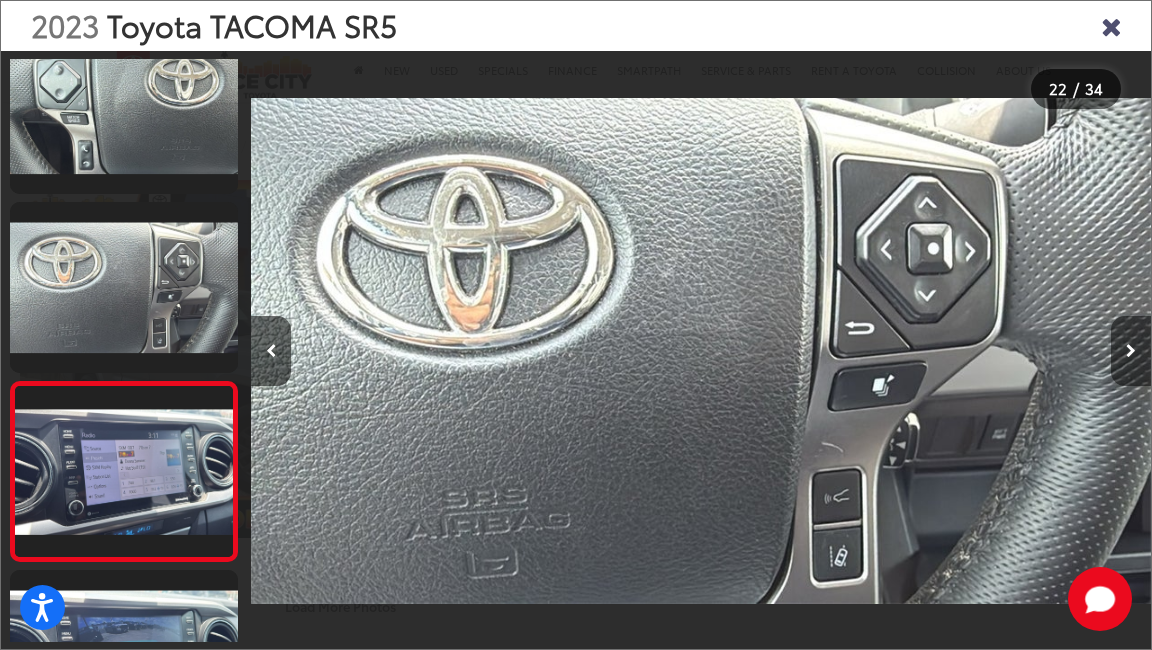 scroll, scrollTop: 0, scrollLeft: 18133, axis: horizontal 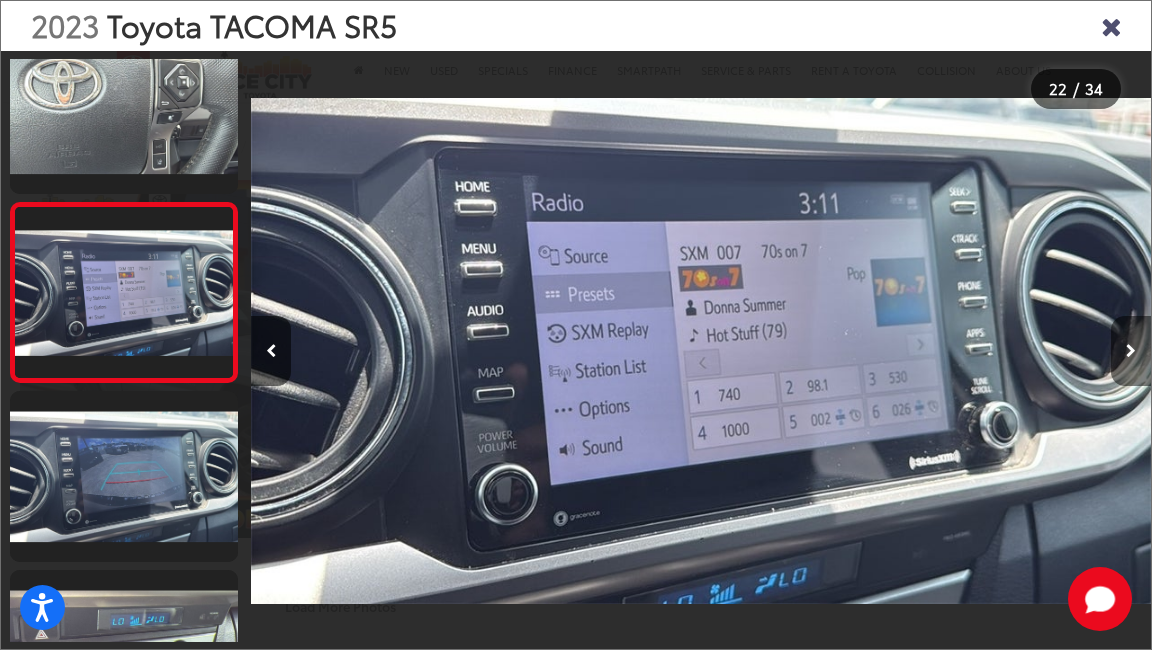 click at bounding box center (1131, 351) 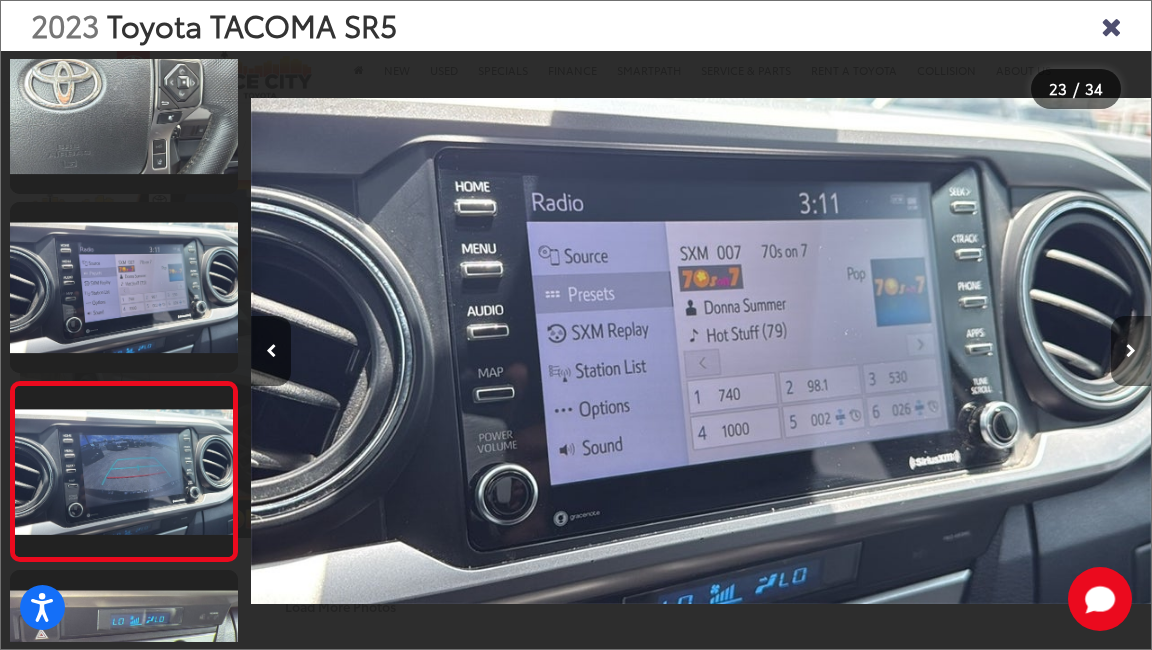 scroll, scrollTop: 0, scrollLeft: 19001, axis: horizontal 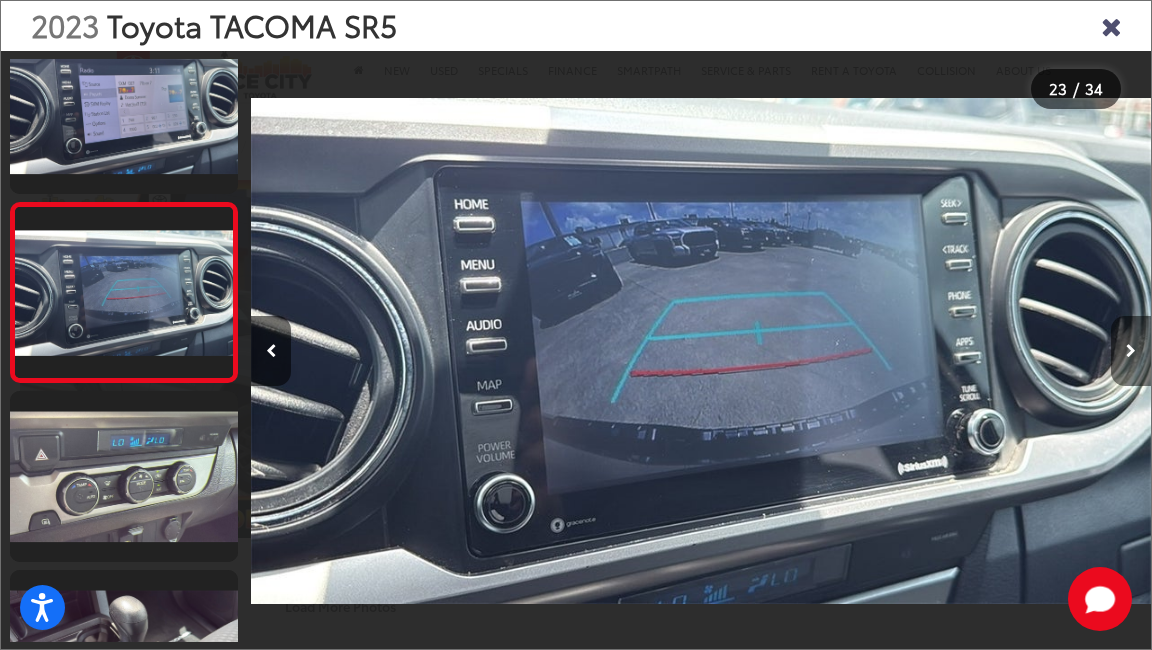 click at bounding box center (1131, 351) 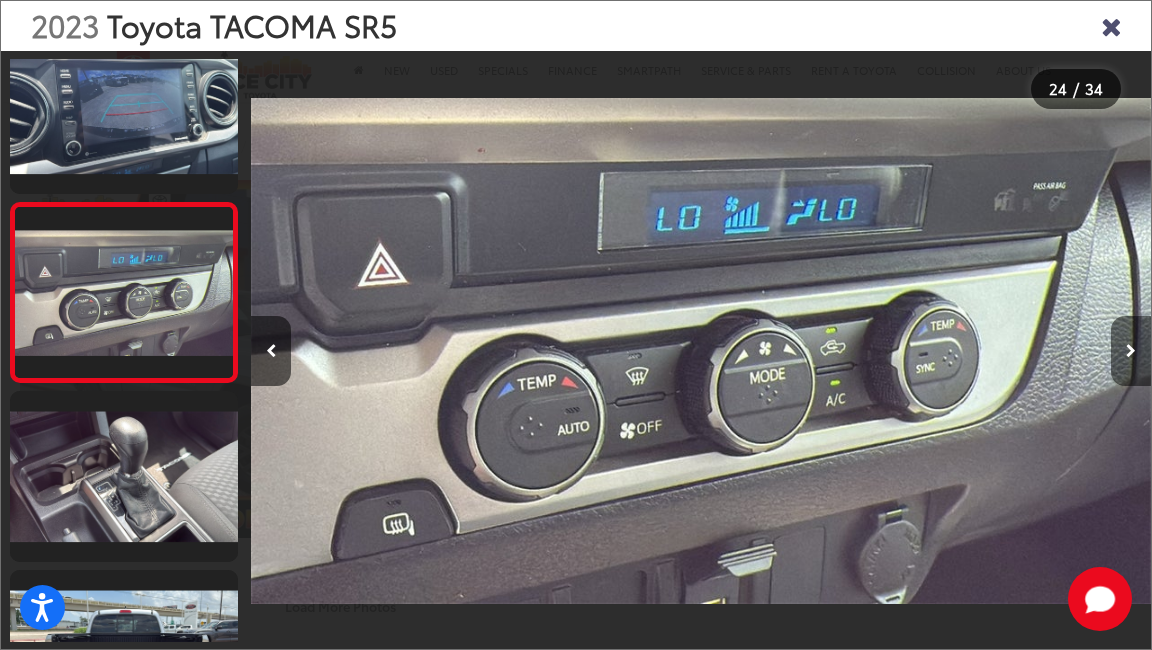 click at bounding box center [1131, 351] 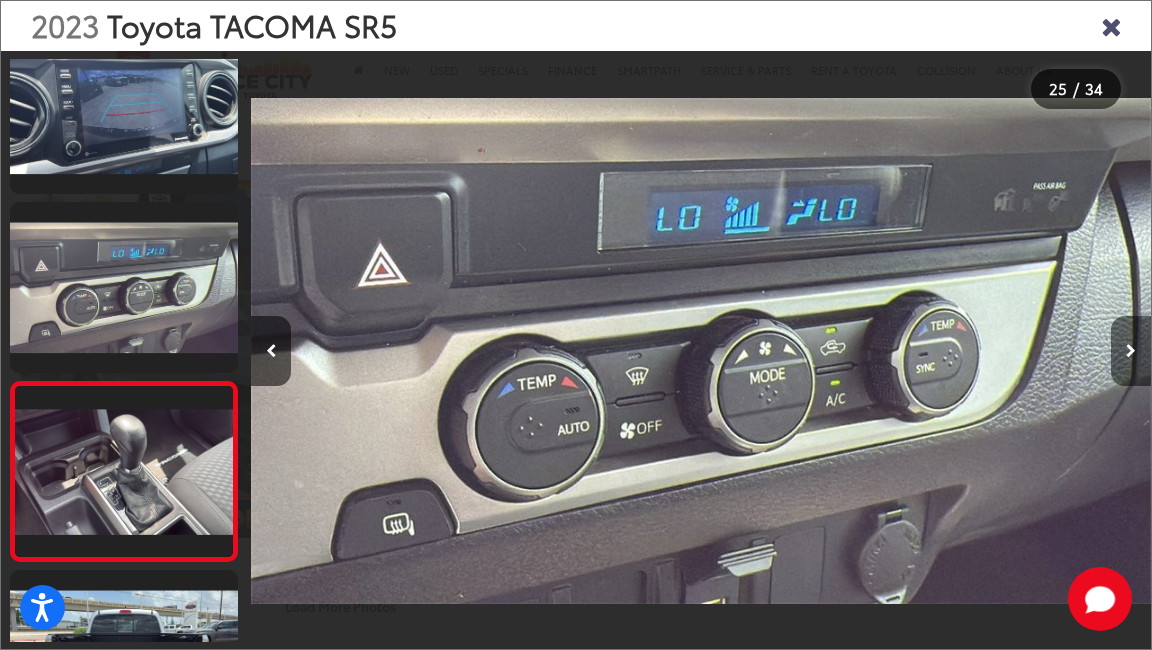 scroll, scrollTop: 0, scrollLeft: 21149, axis: horizontal 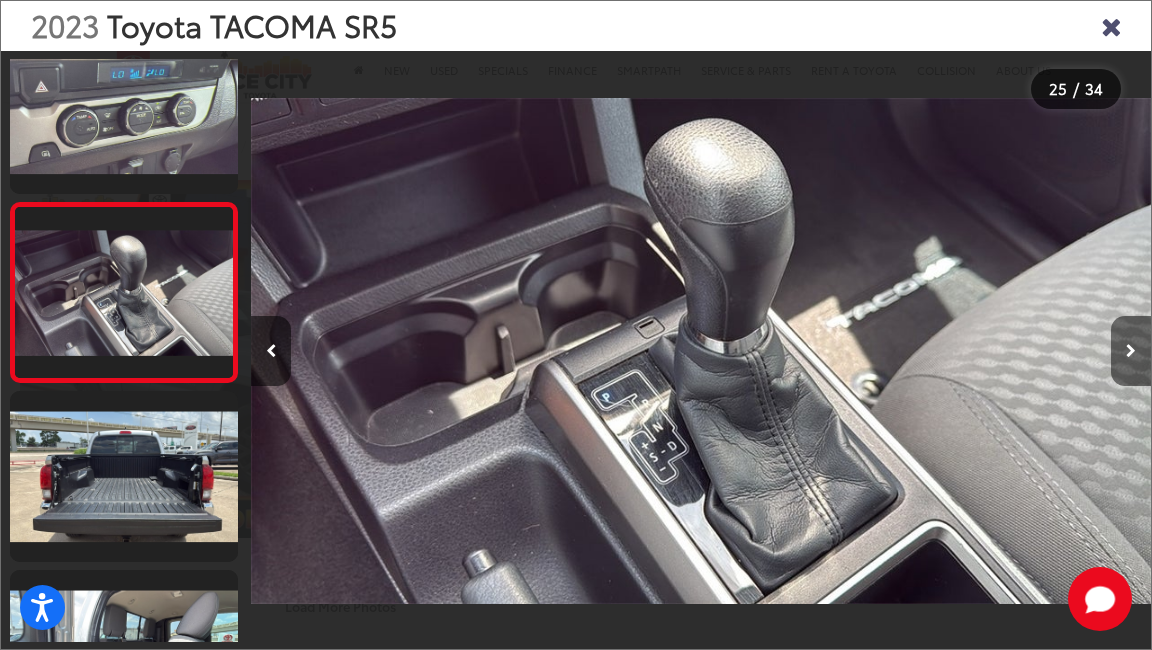 click at bounding box center (1131, 351) 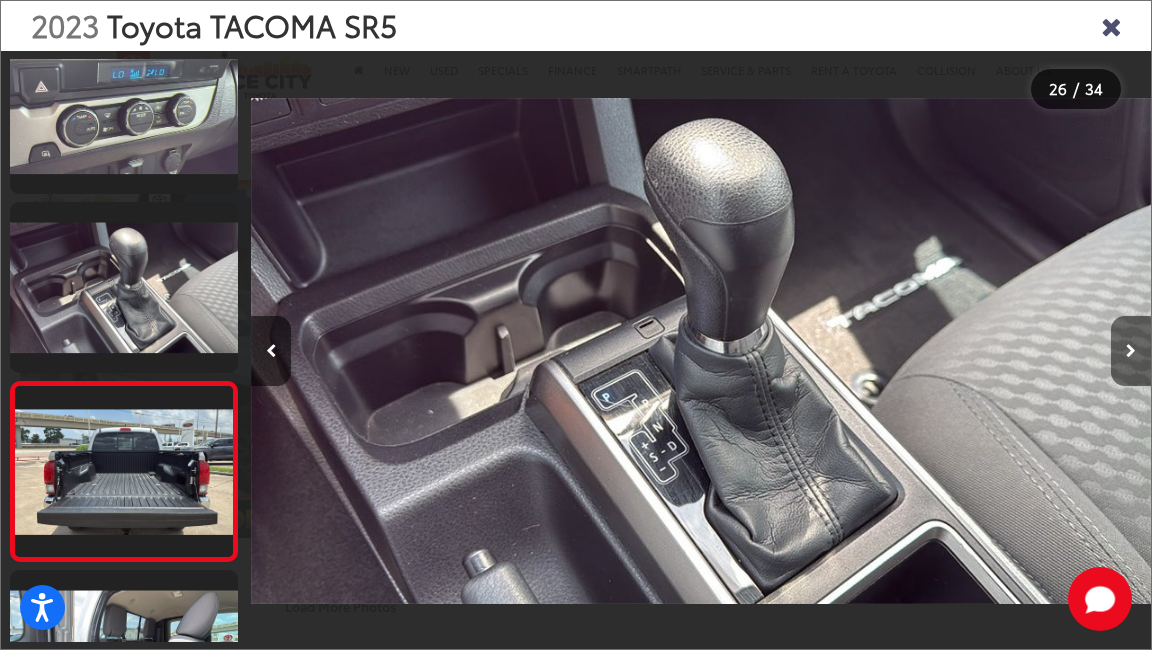 scroll, scrollTop: 0, scrollLeft: 22101, axis: horizontal 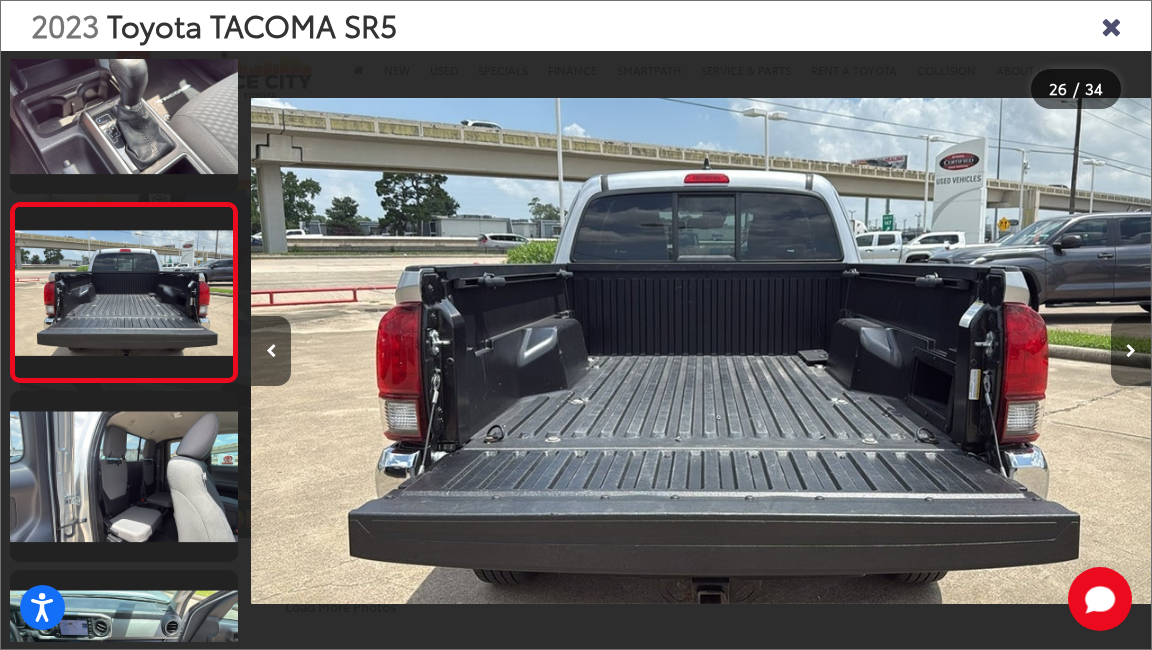 click at bounding box center [1131, 351] 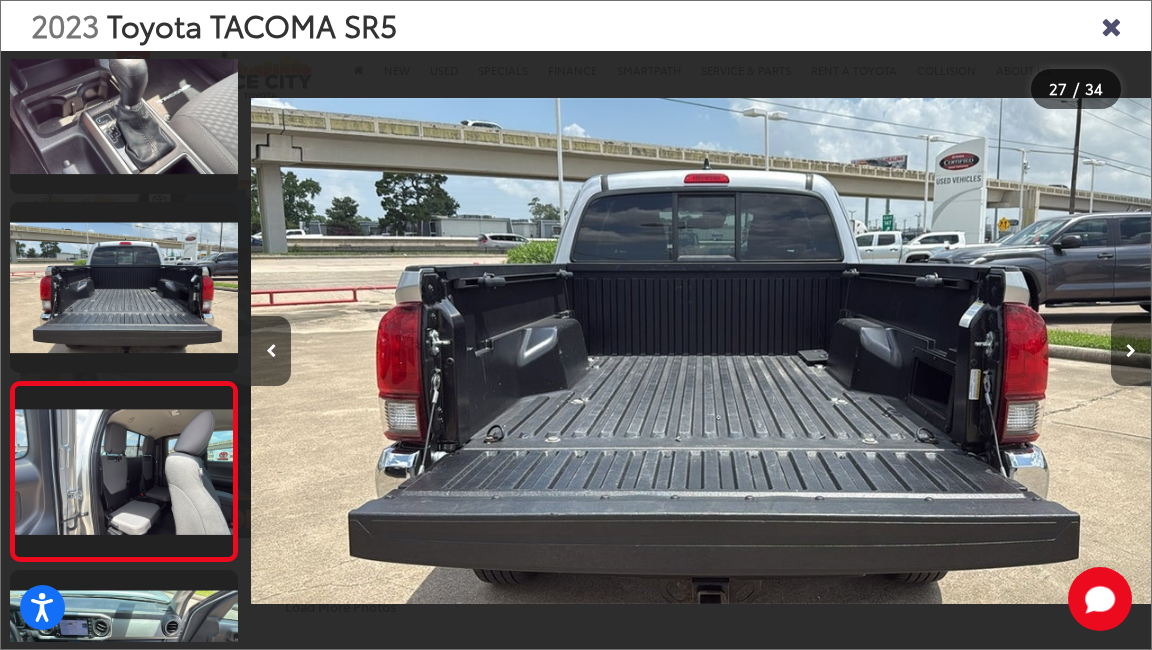 scroll, scrollTop: 0, scrollLeft: 22669, axis: horizontal 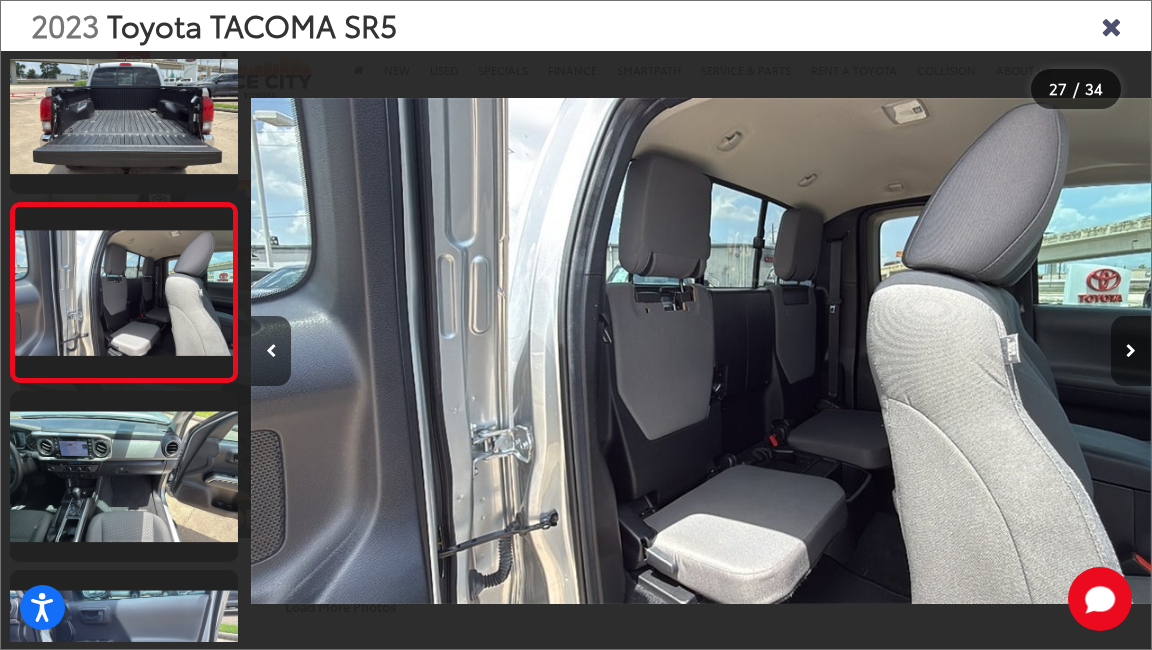 click at bounding box center [1131, 351] 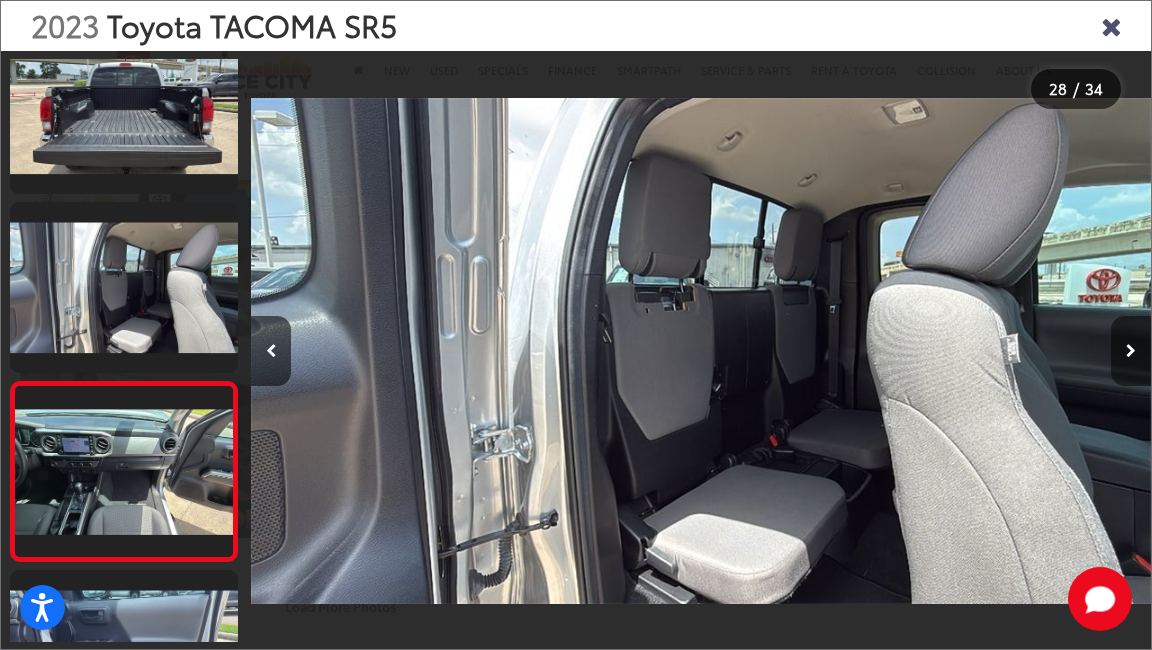 scroll, scrollTop: 0, scrollLeft: 23501, axis: horizontal 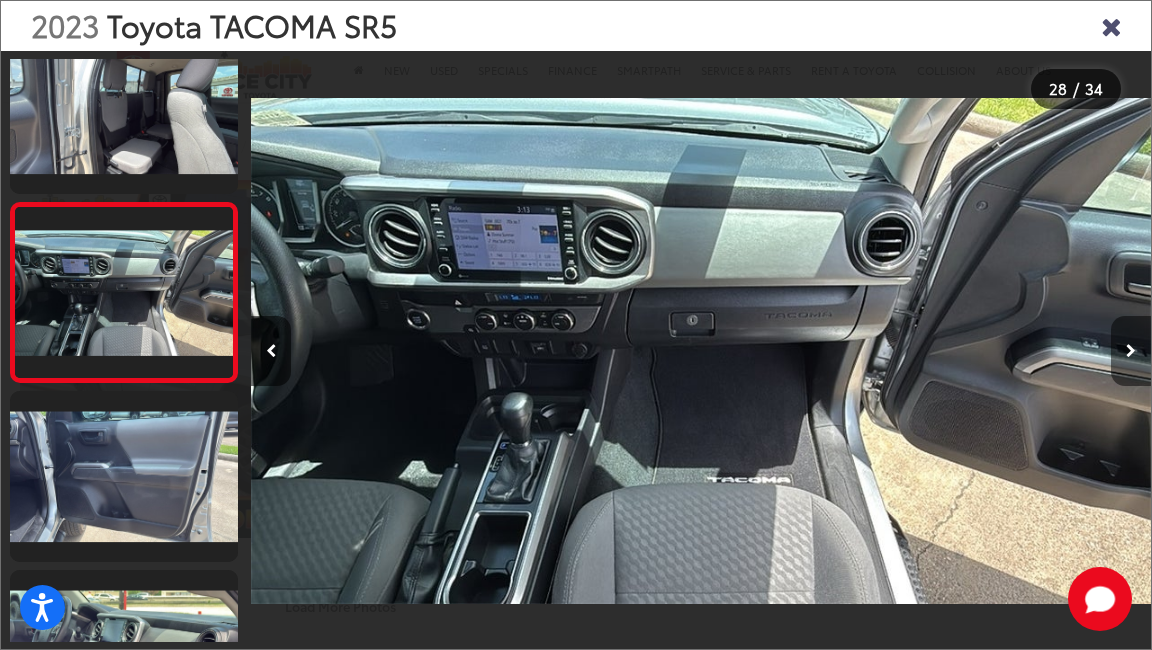 click at bounding box center (1131, 351) 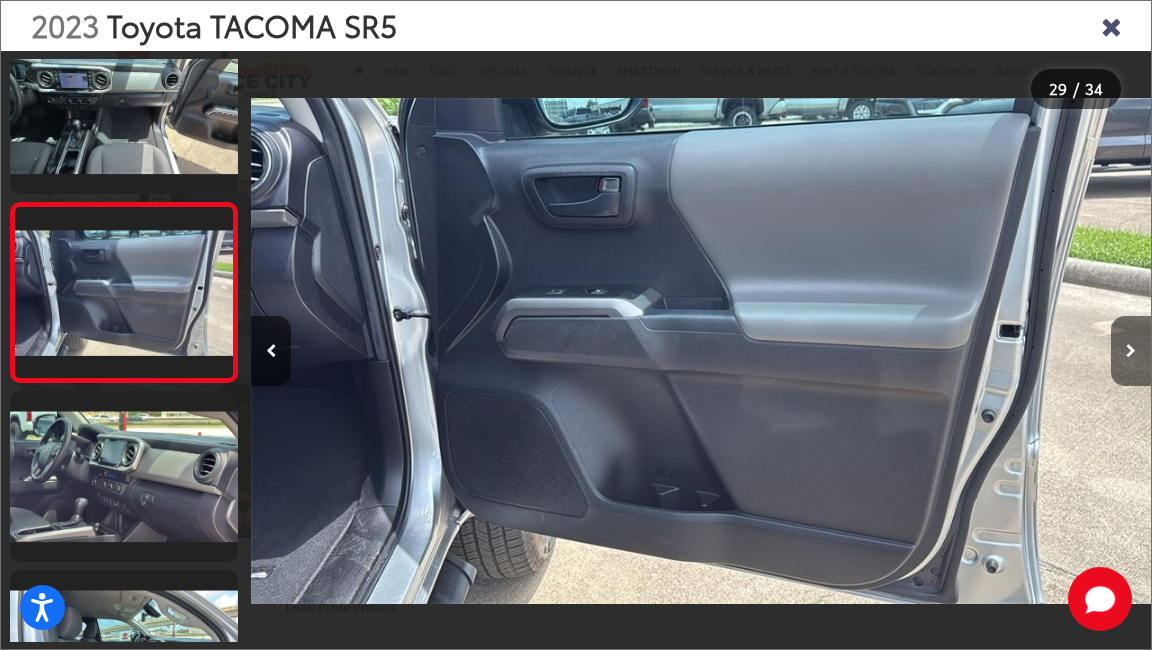 click at bounding box center (1131, 351) 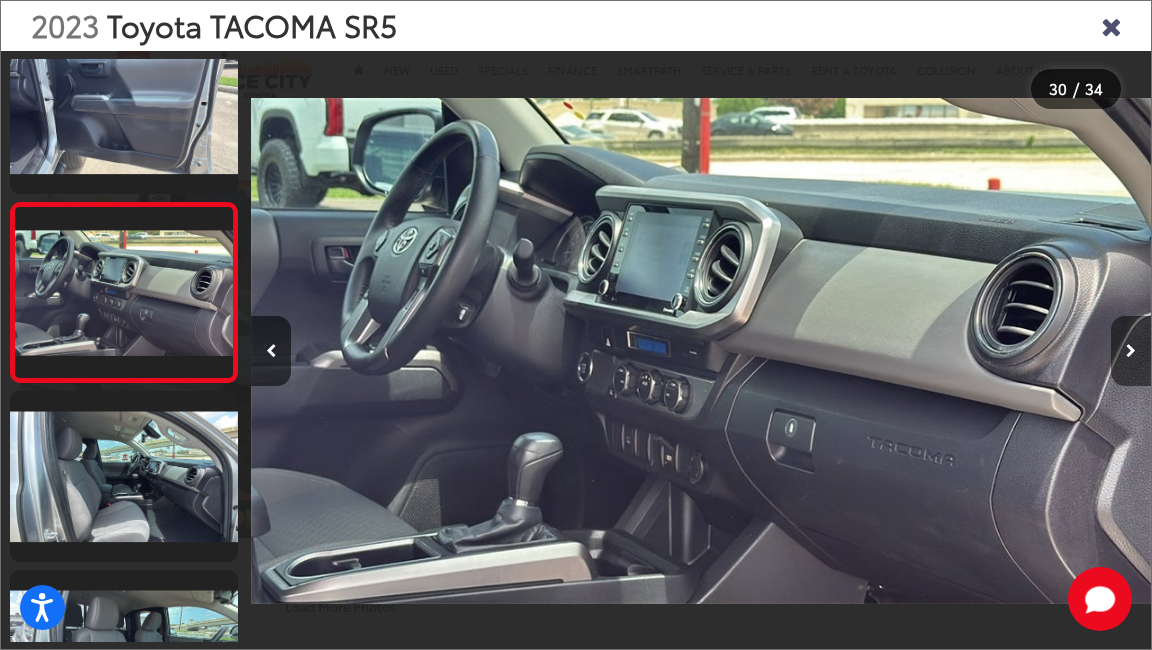 click at bounding box center (1131, 351) 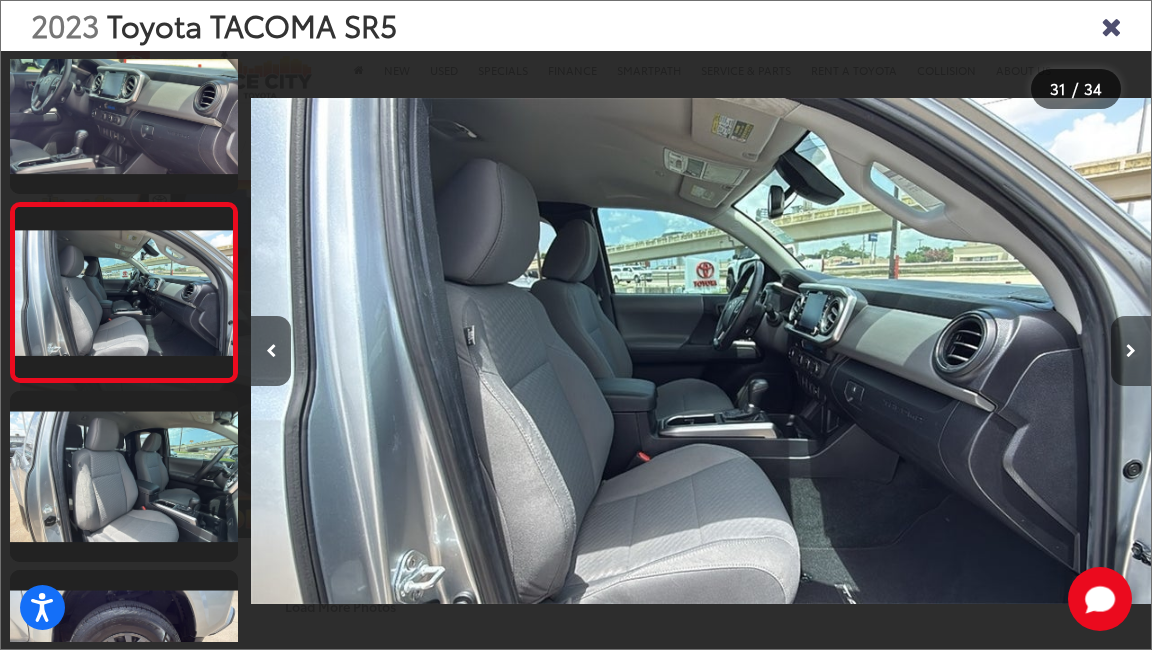 click at bounding box center [1131, 351] 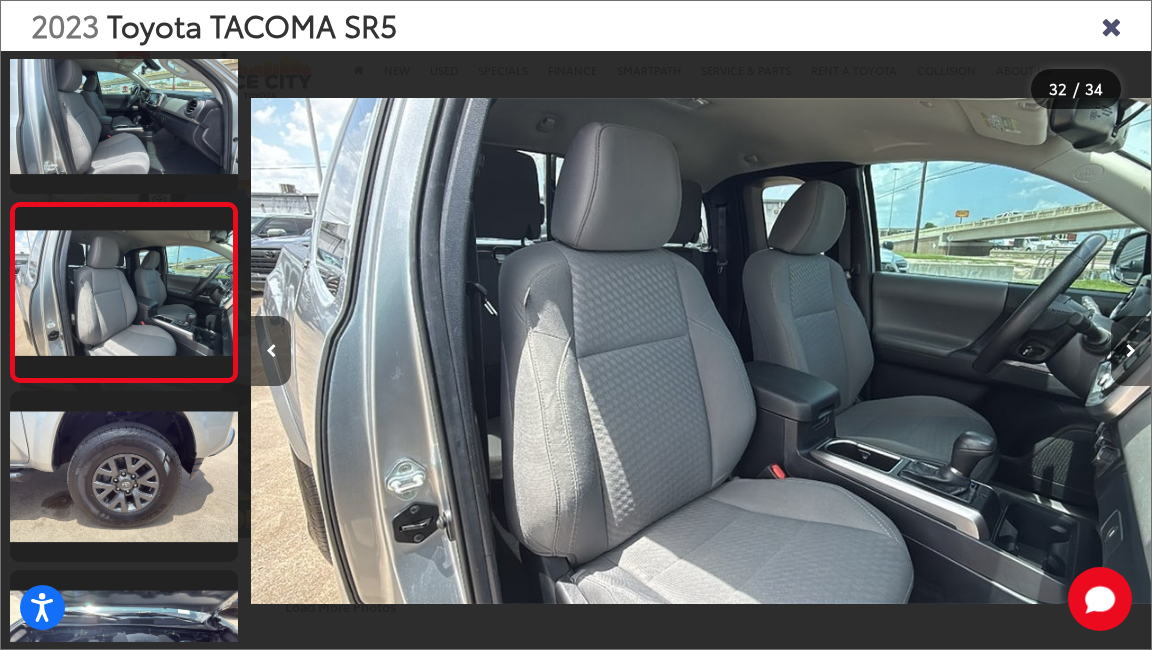 click at bounding box center (1131, 351) 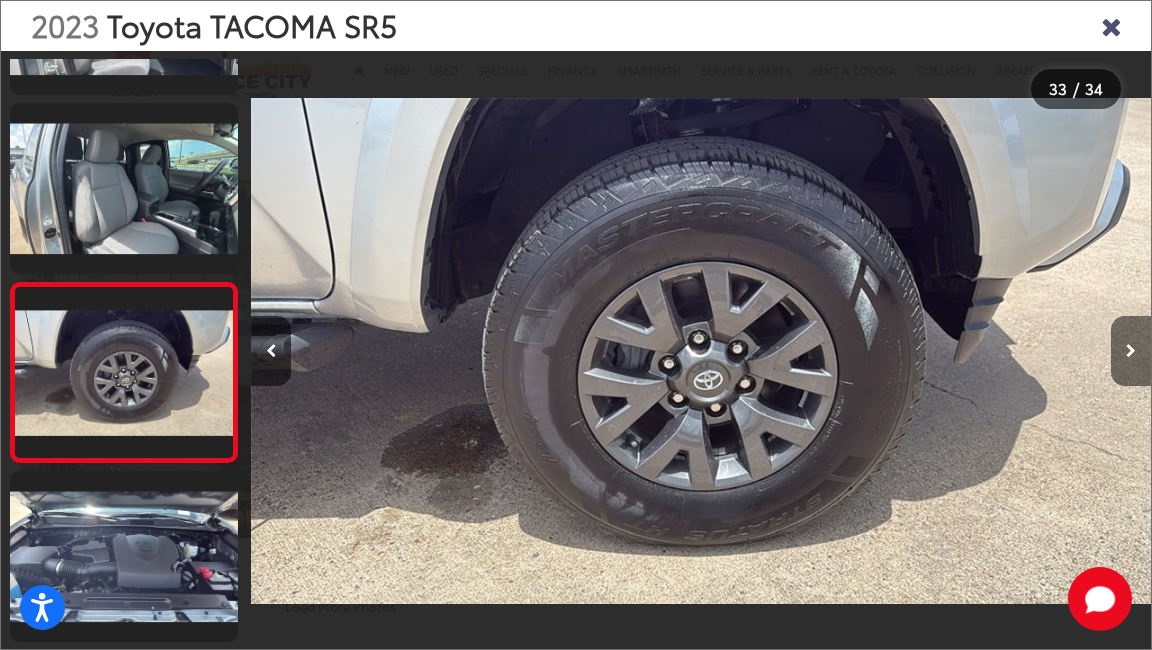 click at bounding box center (1131, 351) 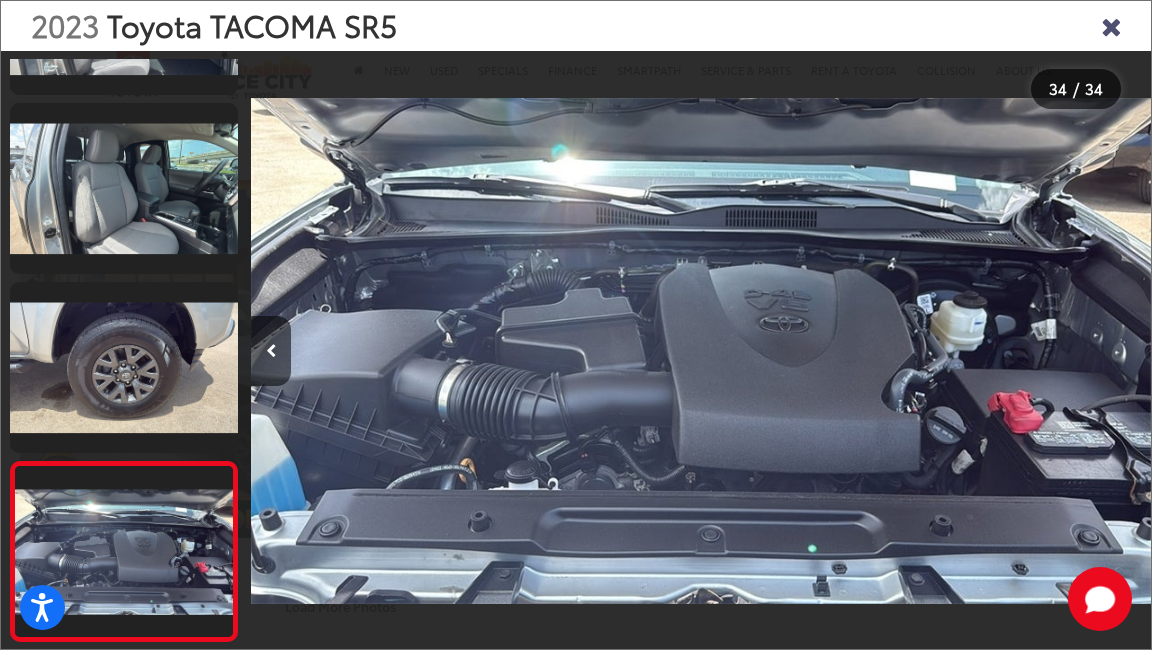 click at bounding box center (1111, 25) 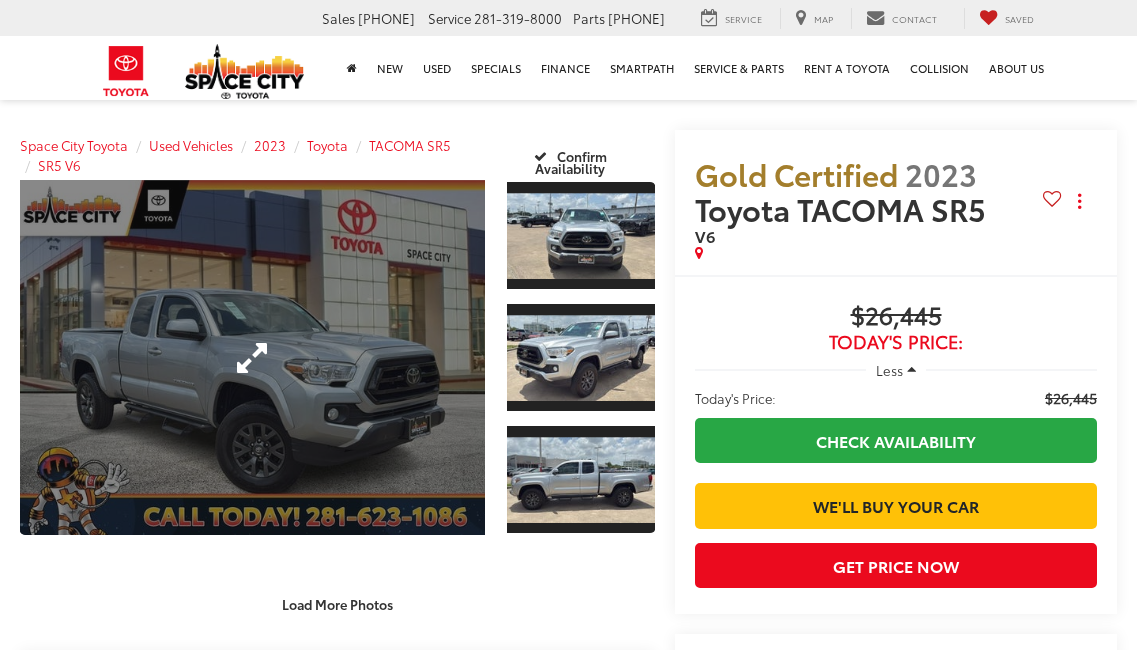 scroll, scrollTop: 0, scrollLeft: 0, axis: both 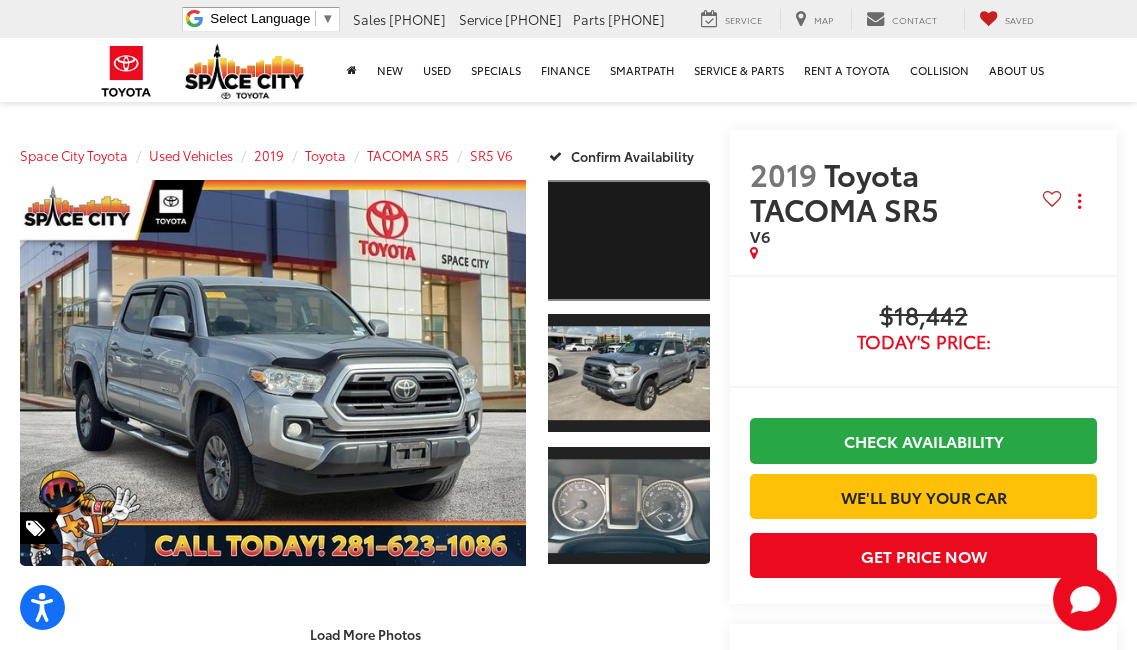 click at bounding box center (629, 240) 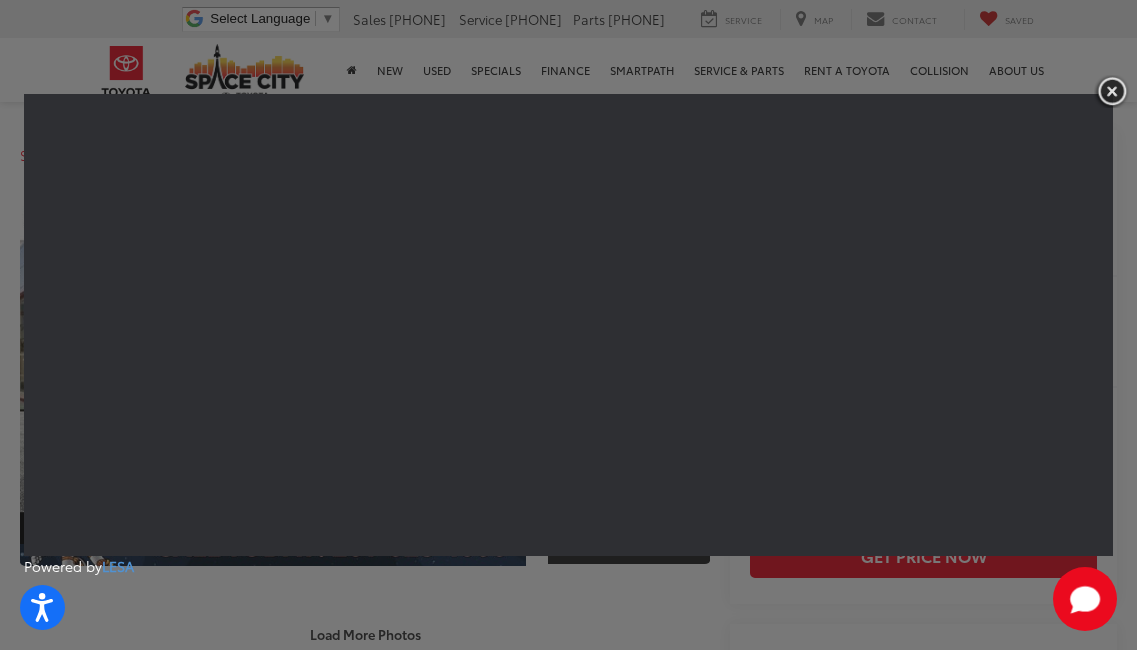 click at bounding box center (1112, 91) 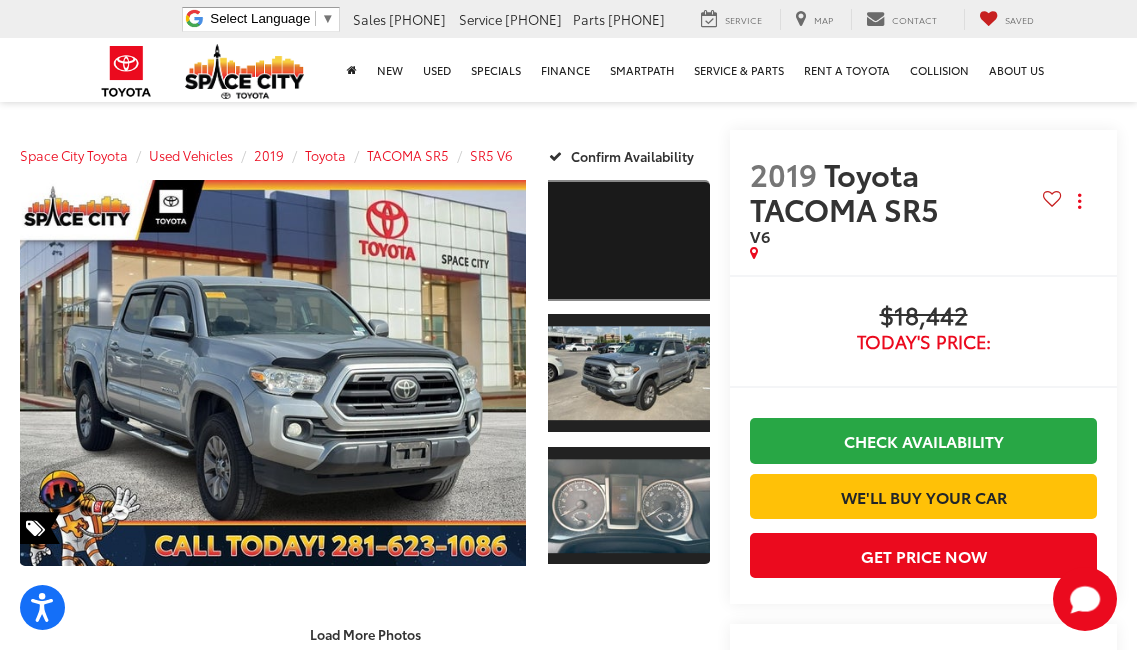 click at bounding box center [629, 240] 